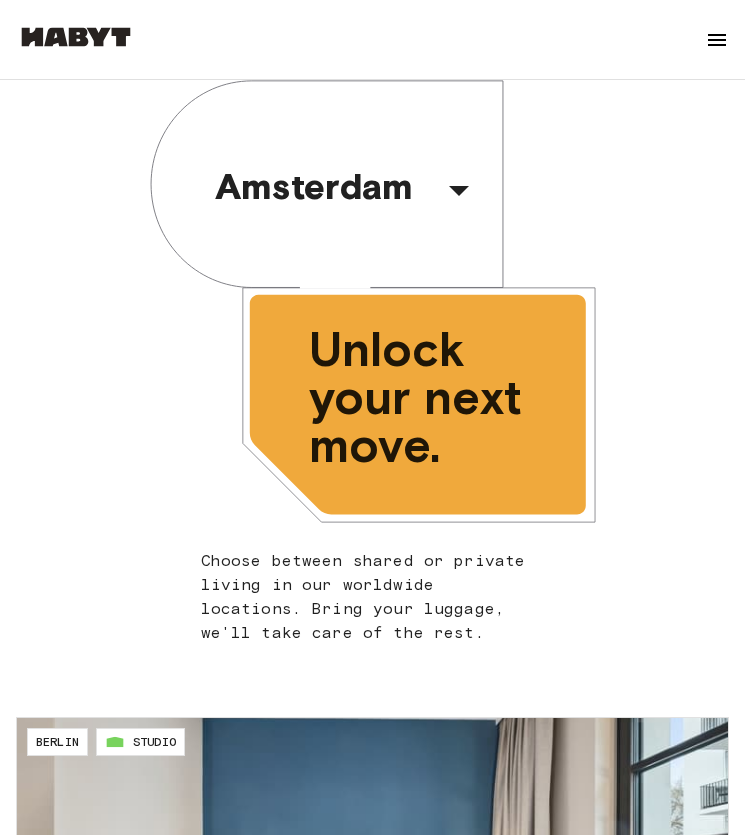 scroll, scrollTop: 0, scrollLeft: 0, axis: both 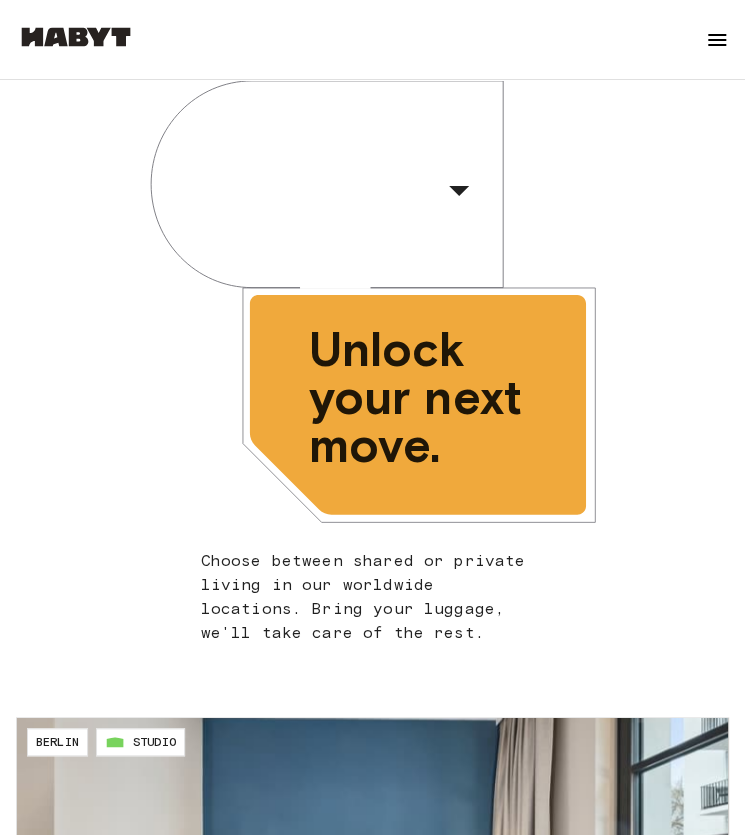 click at bounding box center (717, 40) 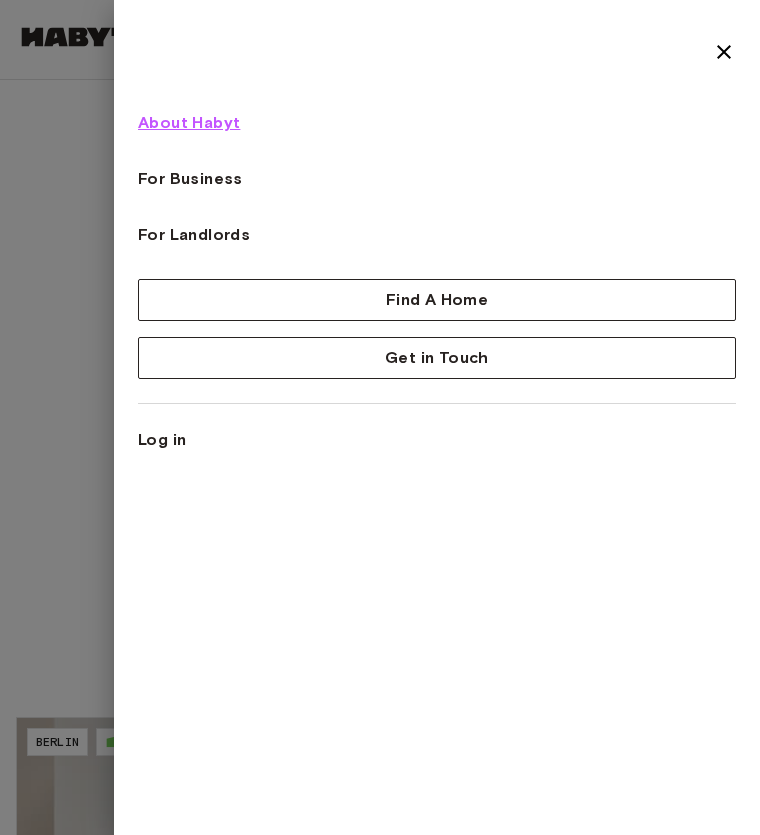 click on "About Habyt" at bounding box center [189, 123] 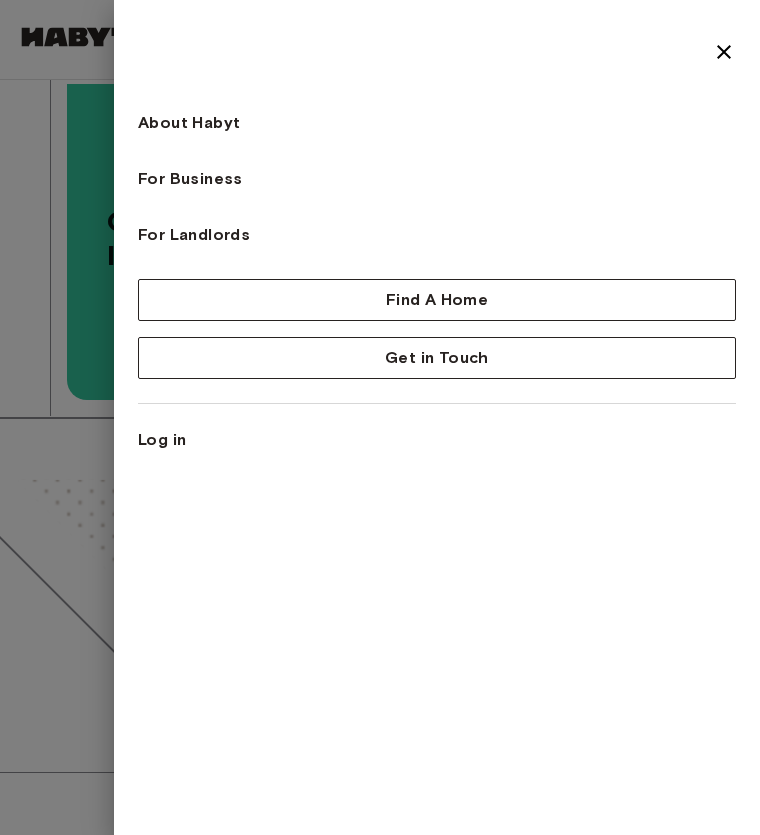 click at bounding box center (724, 52) 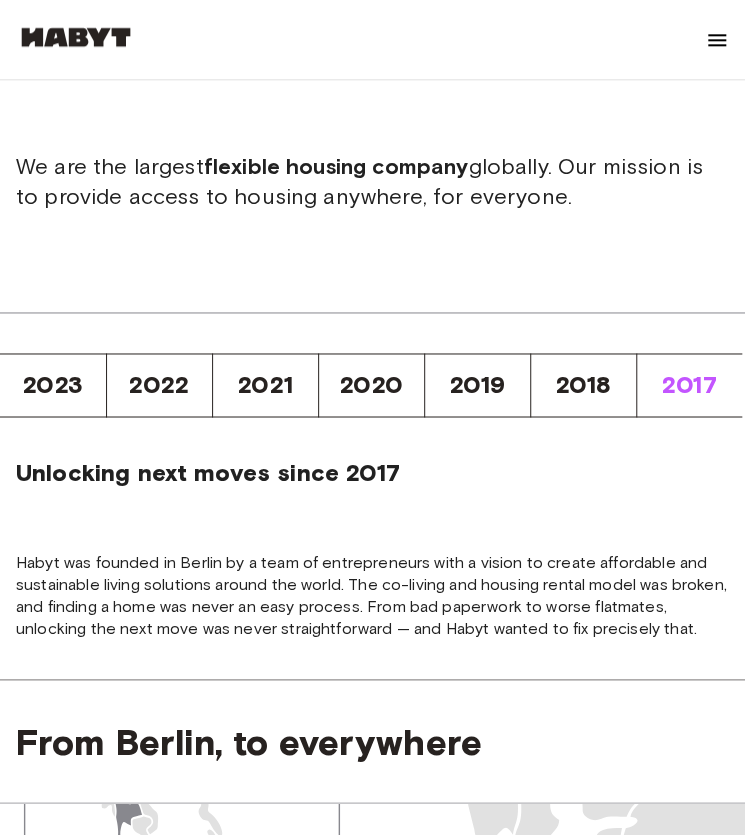 scroll, scrollTop: 714, scrollLeft: 0, axis: vertical 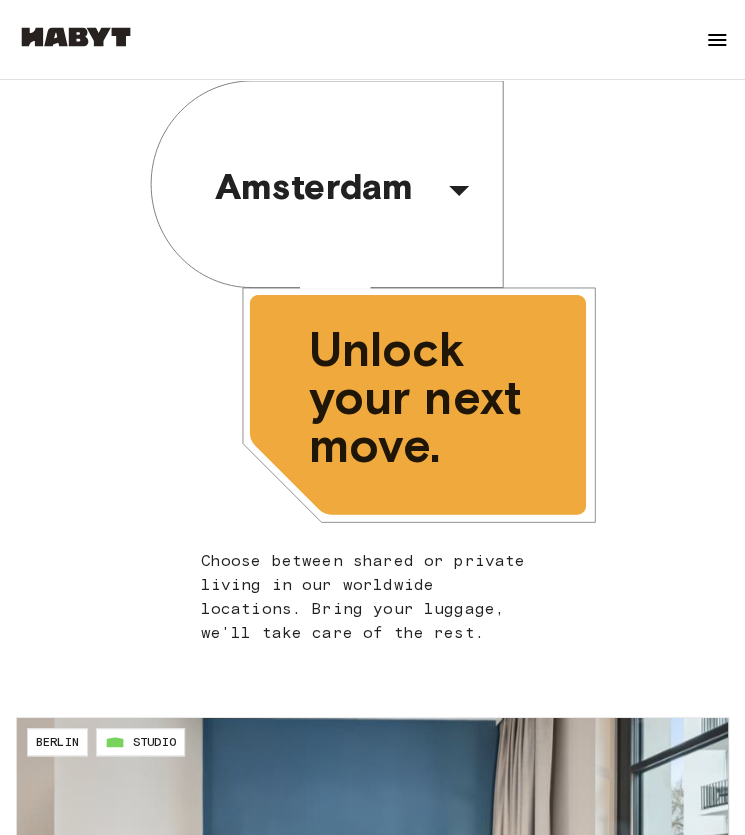 click on "Amsterdam Unlock your next move. Choose between shared or private living in our worldwide locations. Bring your luggage, we'll take care of the rest." at bounding box center (372, 362) 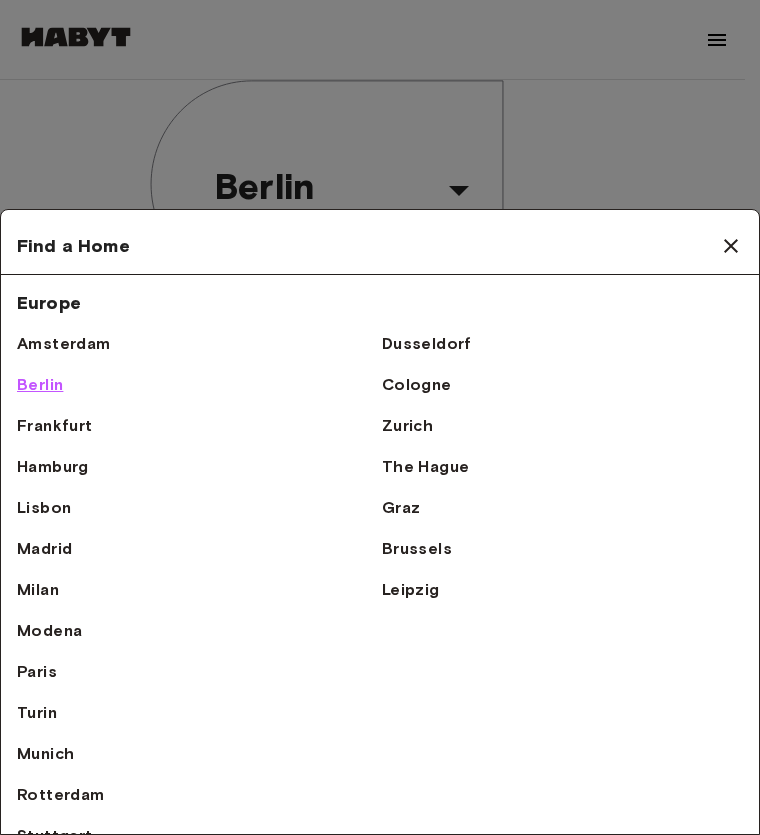 click on "Berlin" at bounding box center (40, 385) 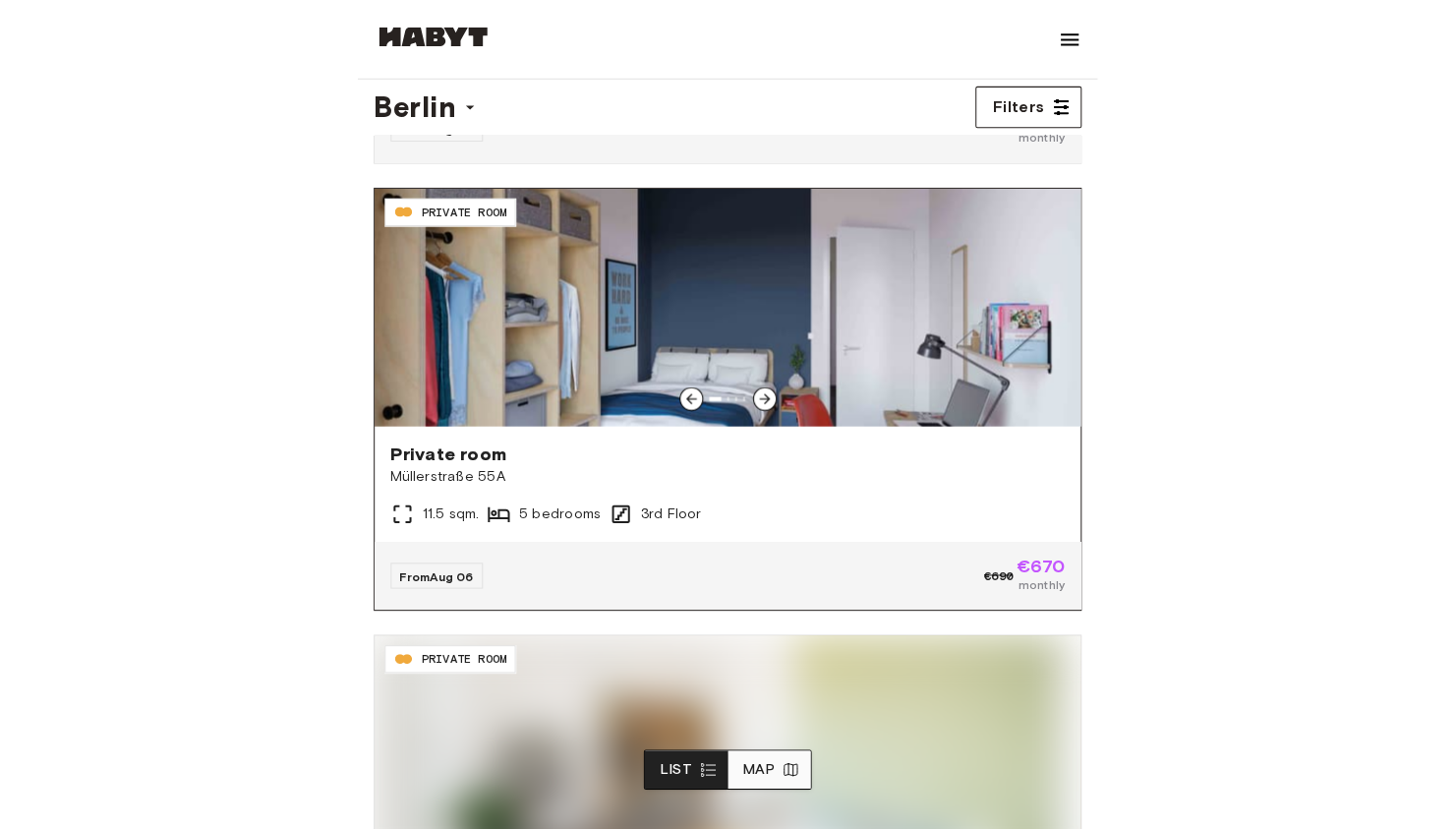 scroll, scrollTop: 1425, scrollLeft: 0, axis: vertical 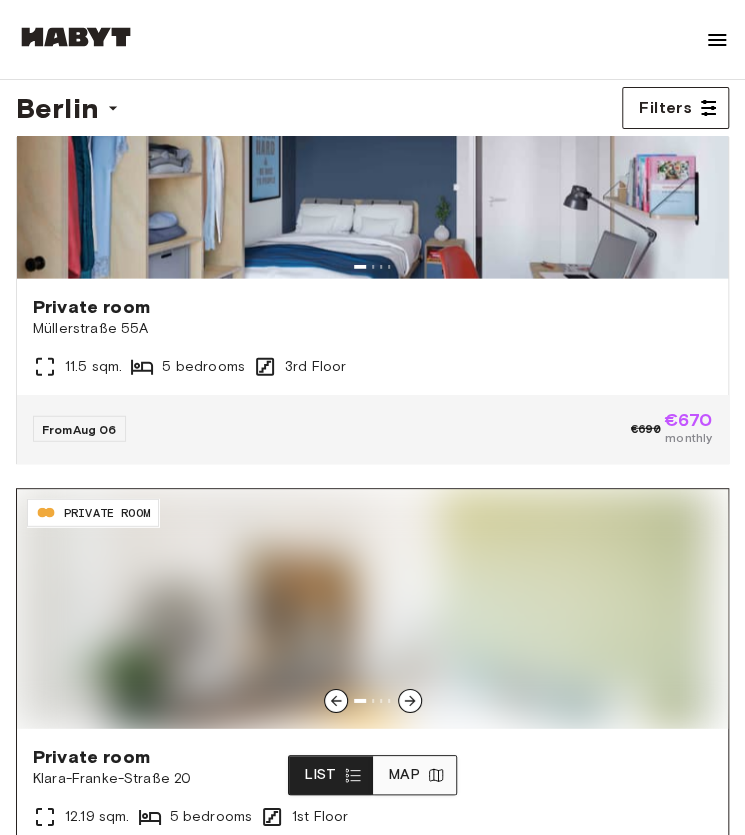 click on "Private room" at bounding box center [372, 757] 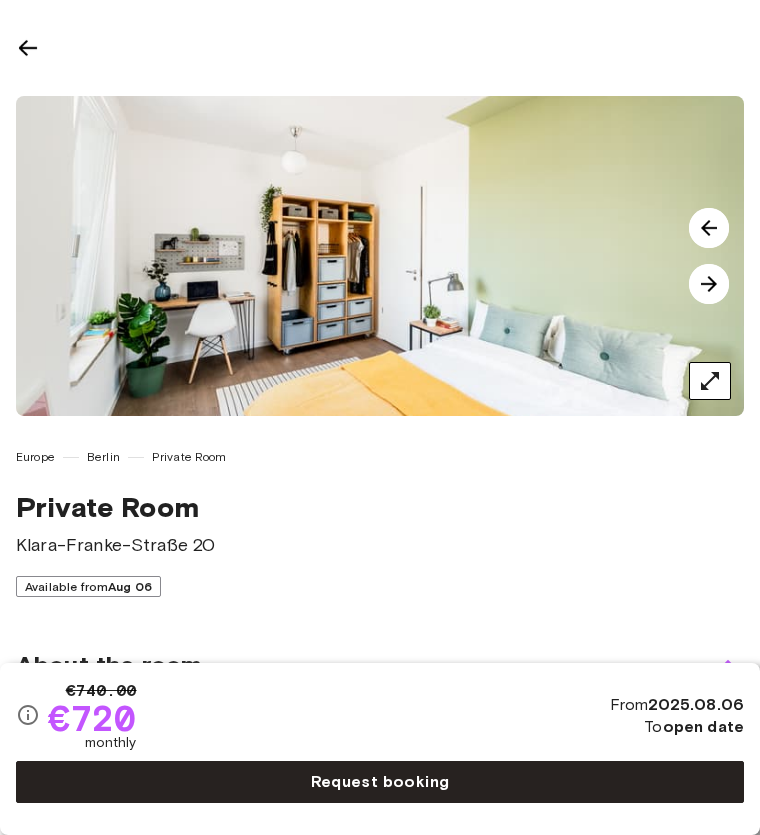 scroll, scrollTop: 0, scrollLeft: 0, axis: both 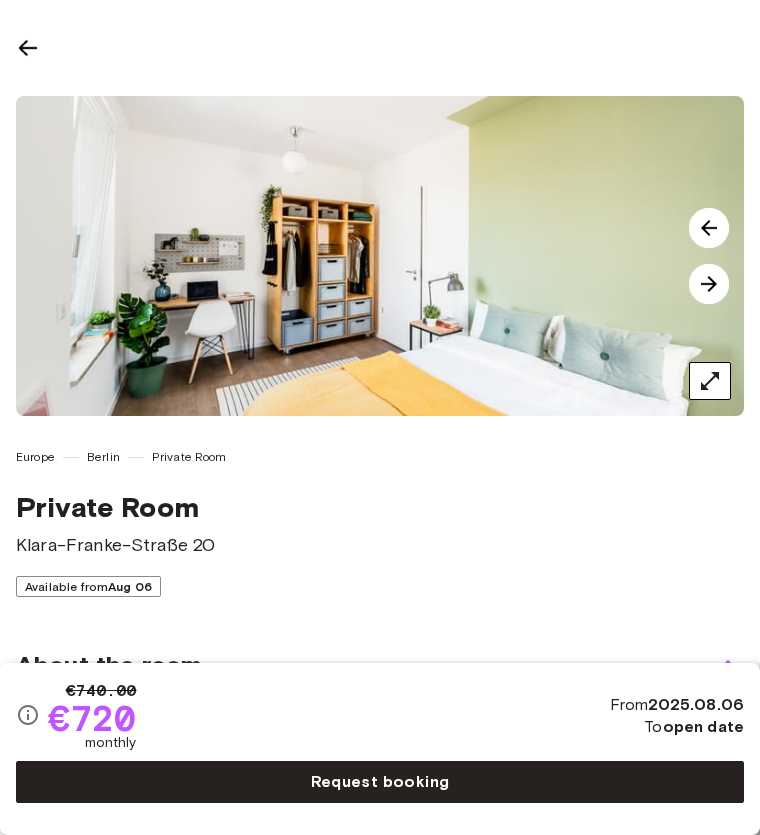 click at bounding box center (28, 48) 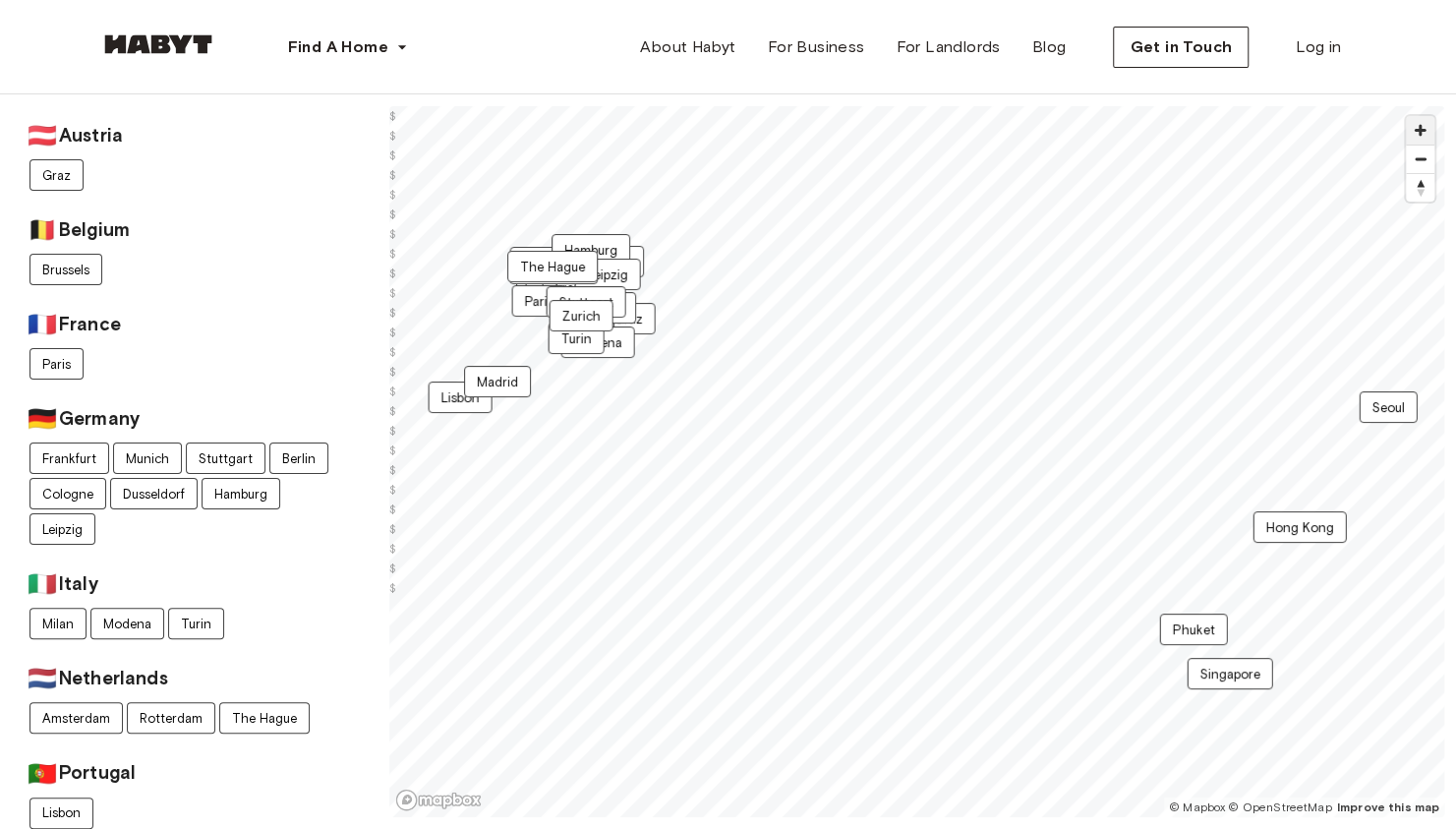 click at bounding box center (1420, 130) 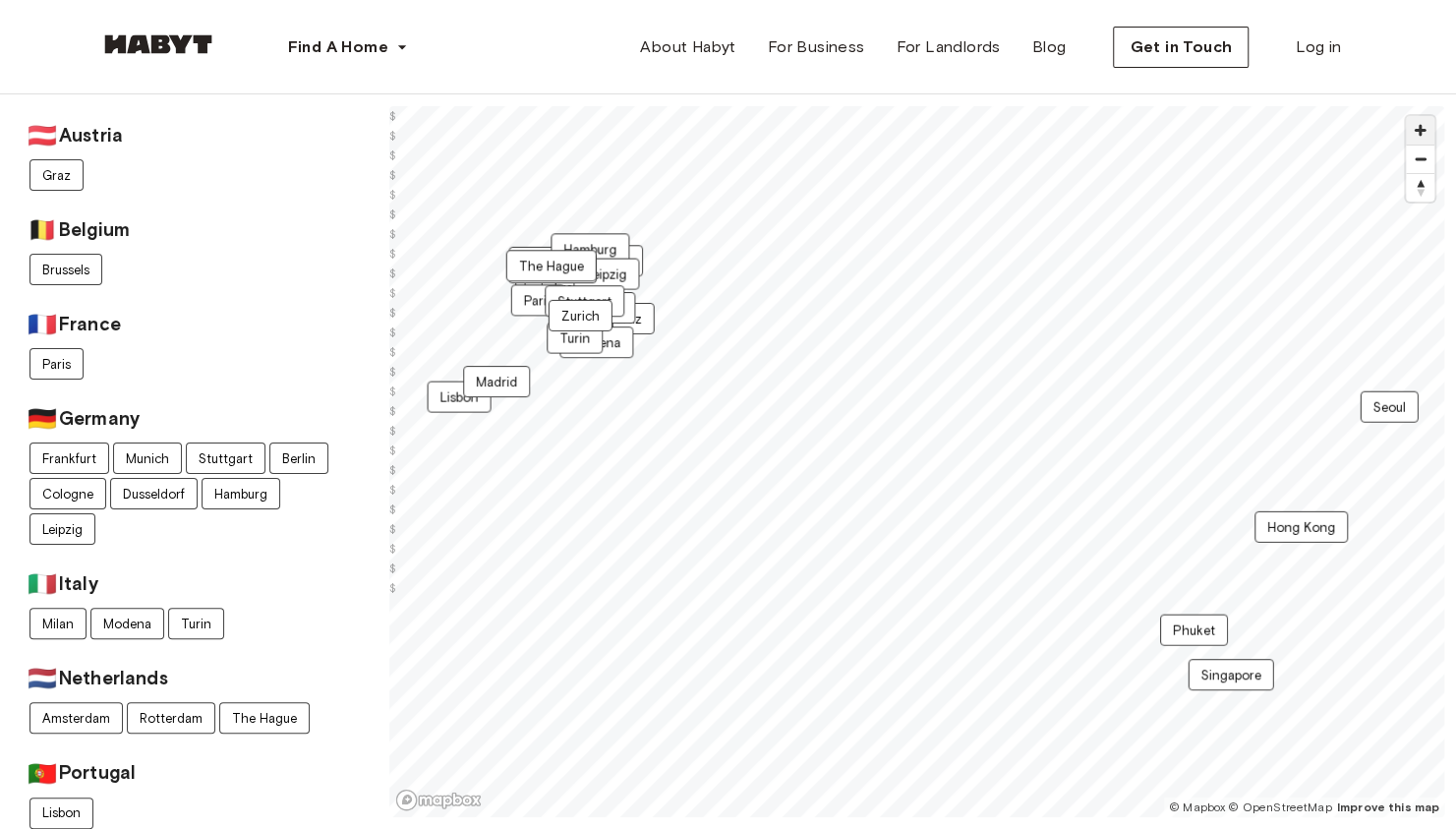 click at bounding box center (1420, 130) 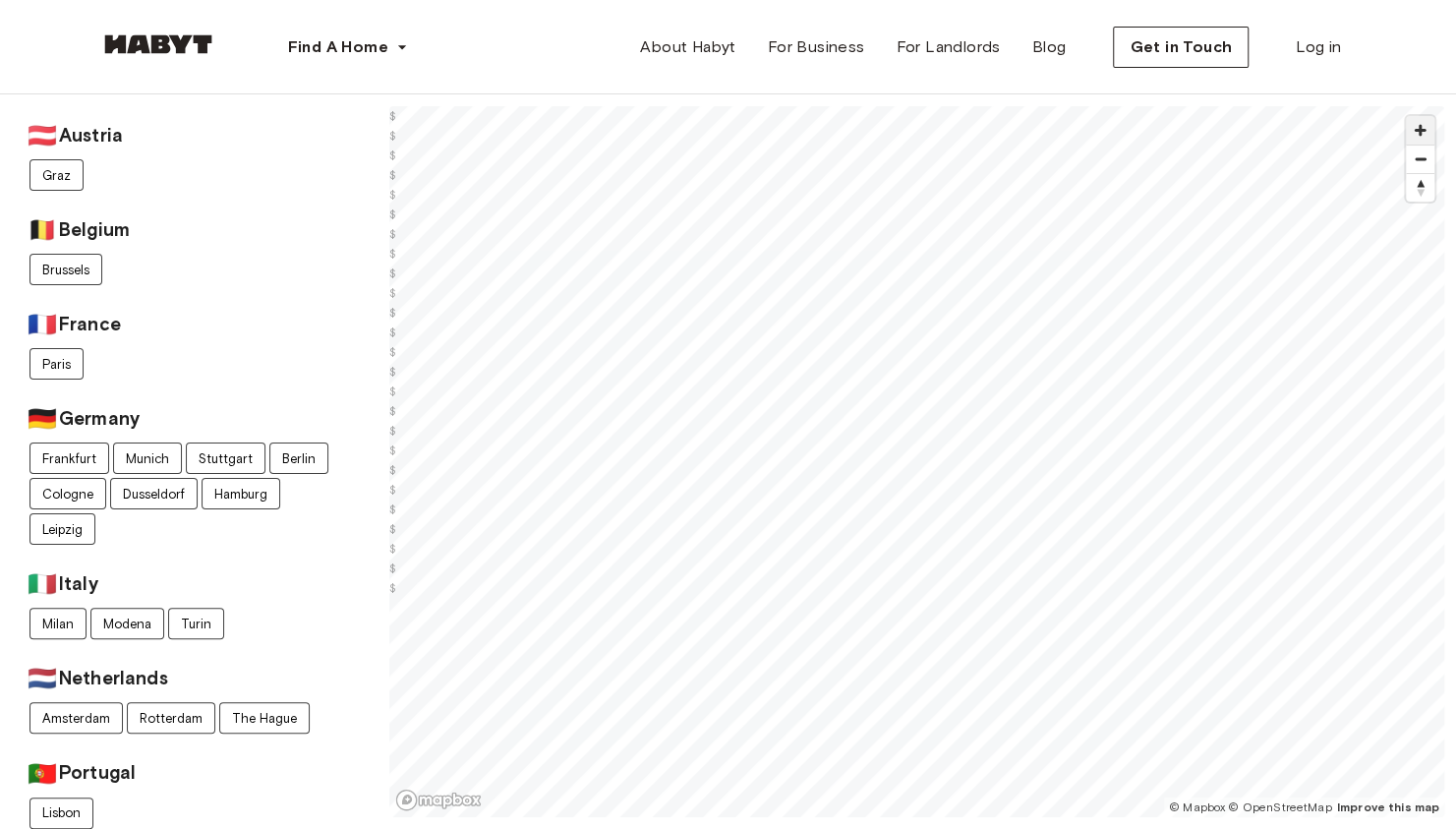click at bounding box center [1420, 130] 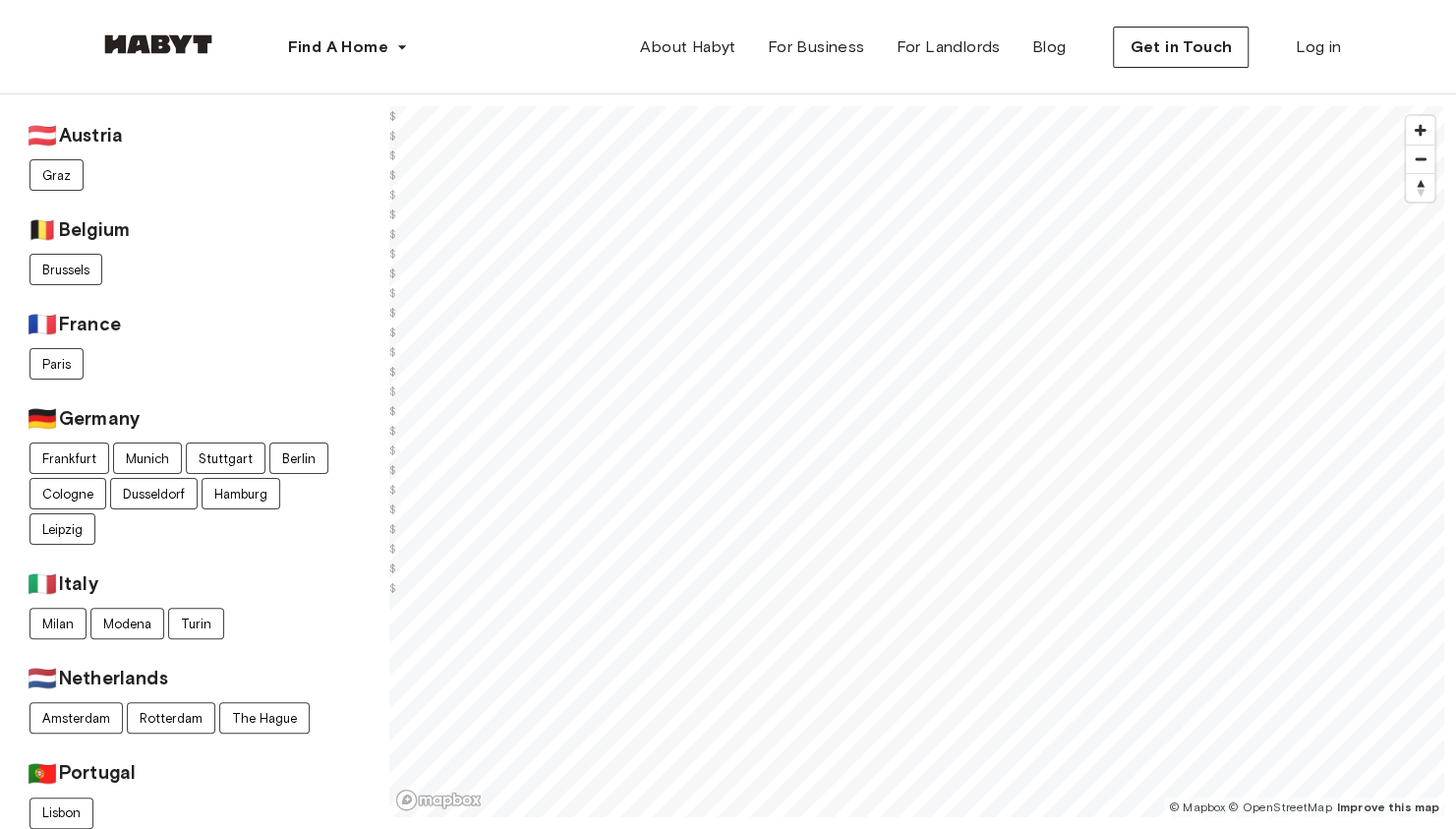 click on "Find A Home Europe Amsterdam Berlin Frankfurt Hamburg Lisbon Madrid Milan Modena Paris Turin Munich Rotterdam Stuttgart Dusseldorf Cologne Zurich The Hague Graz Brussels Leipzig Asia Hong Kong Singapore Seoul Phuket Tokyo About Habyt For Business For Landlords Blog Get in Touch Log in 🇦🇹 Austria Graz 🇧🇪 Belgium Brussels 🇫🇷 France Paris 🇩🇪 Germany Frankfurt Munich Stuttgart Berlin Cologne Dusseldorf Hamburg Leipzig 🇮🇹 Italy Milan Modena Turin 🇳🇱 Netherlands Amsterdam Rotterdam The Hague 🇵🇹 Portugal Lisbon 🇪🇸 Spain Madrid 🇨🇭 Switzerland Zurich 🇭🇰 Hong Kong Hong Kong 🇸🇬 Singapore Singapore 🇰🇷 South Korea Seoul 🇹🇭 Thailand Phuket Amsterdam Berlin Brussels Cologne Dusseldorf Frankfurt Graz Hamburg Hong Kong Leipzig Lisbon Madrid Milan Modena Munich Paris Phuket Rotterdam Seoul Singapore Stuttgart The Hague Turin Zurich © Mapbox   © OpenStreetMap   Improve this map $ $ $ $ $ $ $ $ $ $ $ $ $ $ $ $ $ $ $ $ $ $ $ $ $ Locations Europe Milan" at bounding box center [728, 874] 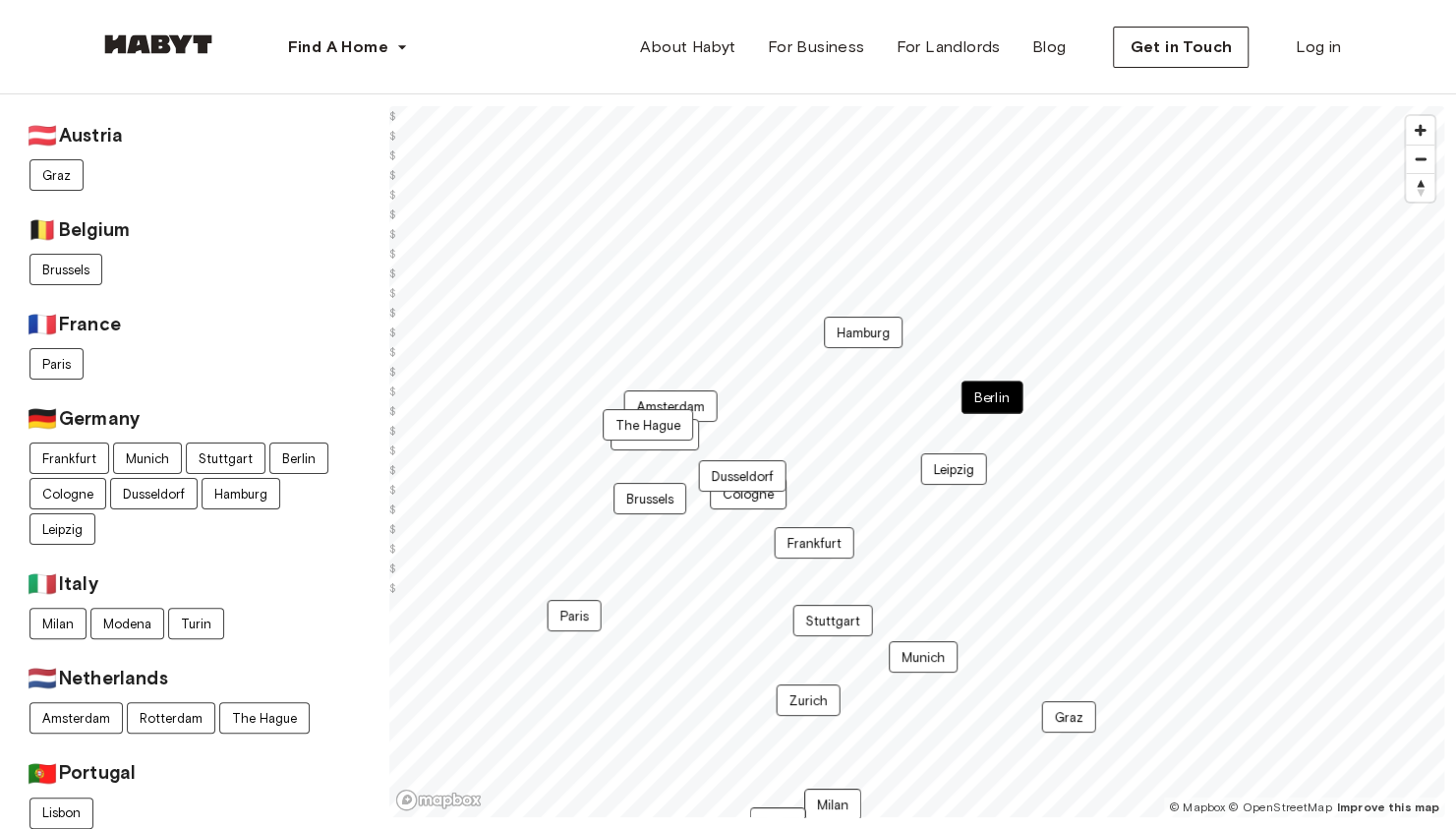 click on "Berlin" at bounding box center [992, 397] 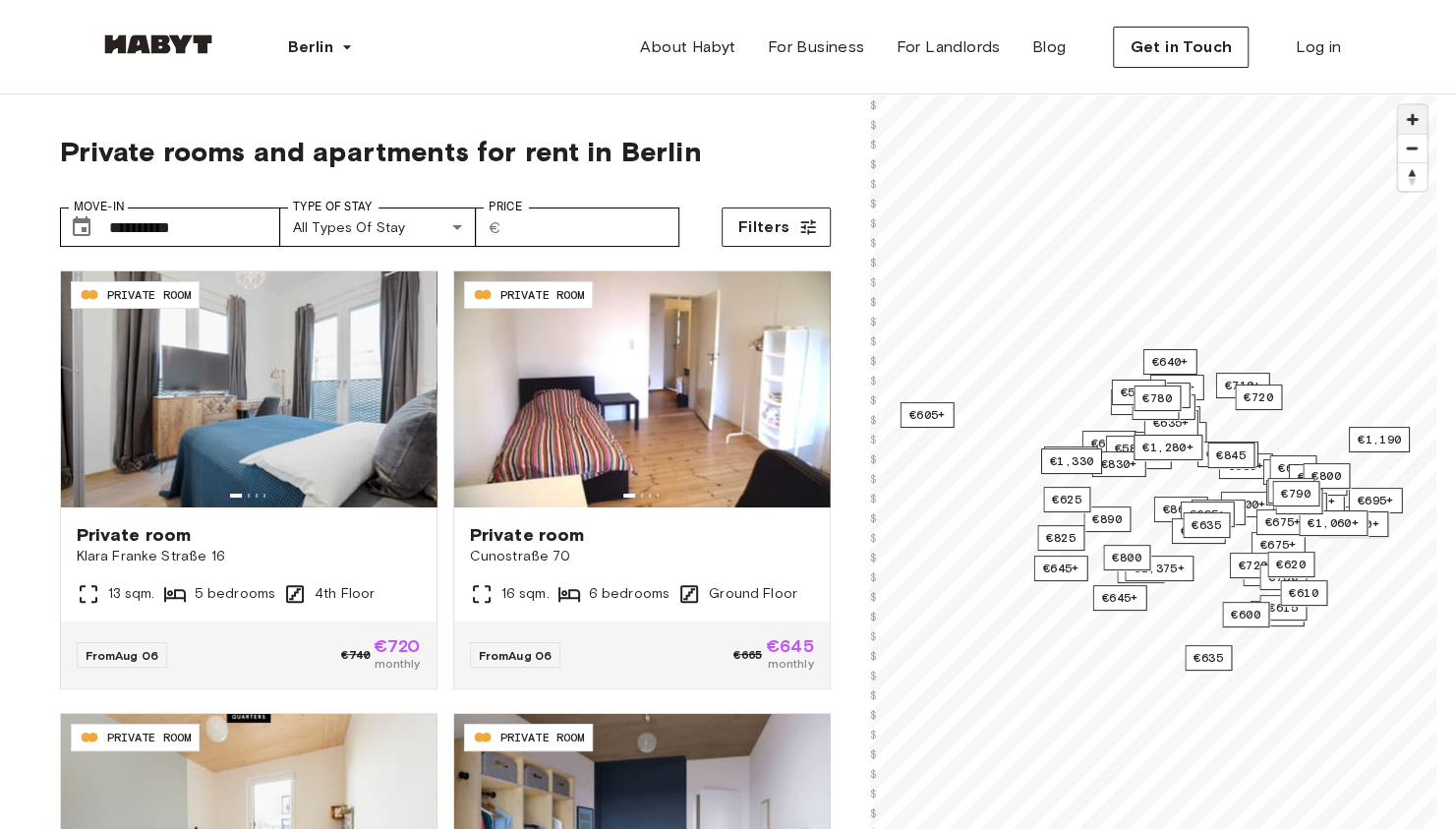 click at bounding box center (1412, 119) 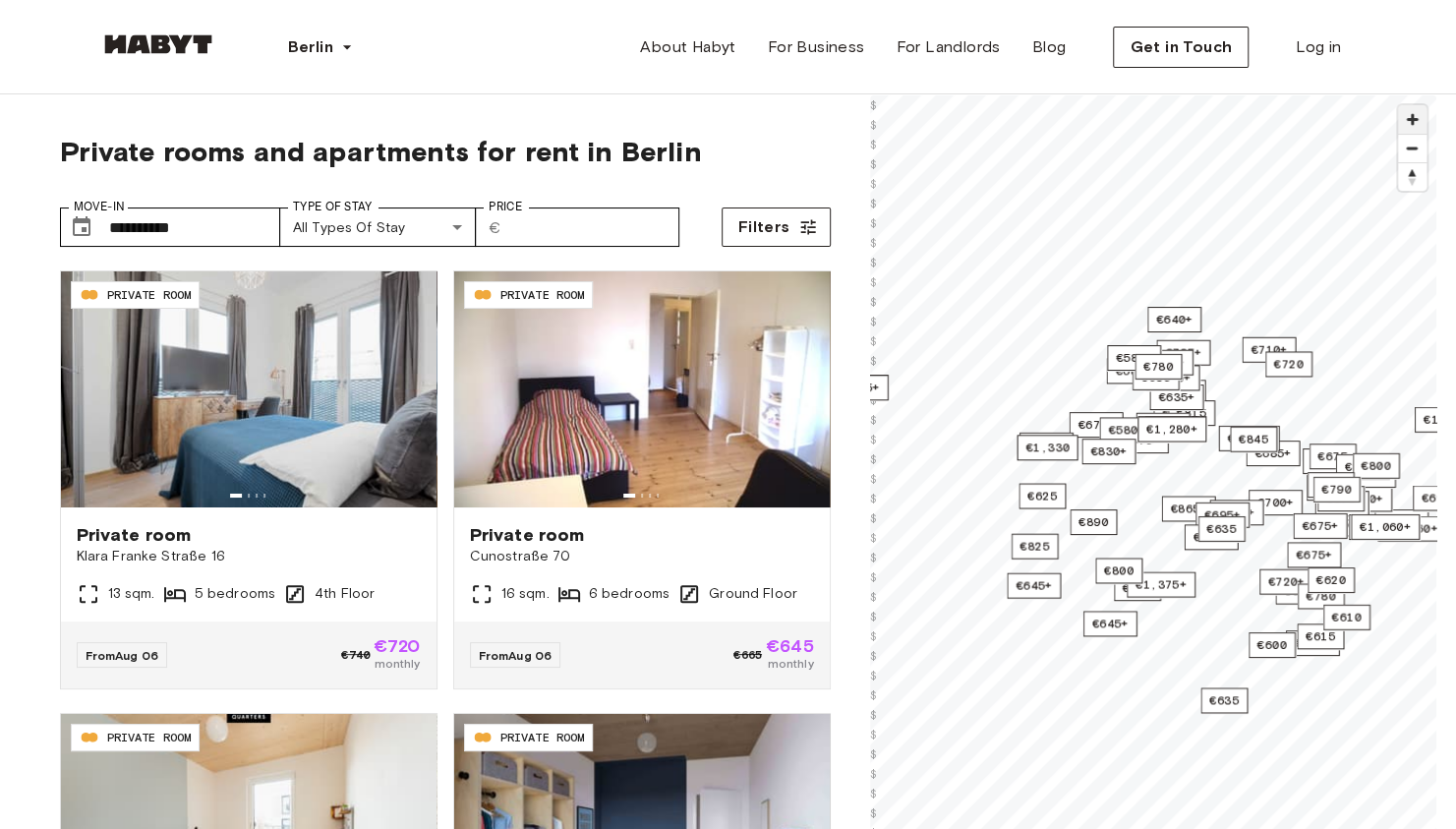 click at bounding box center [1412, 119] 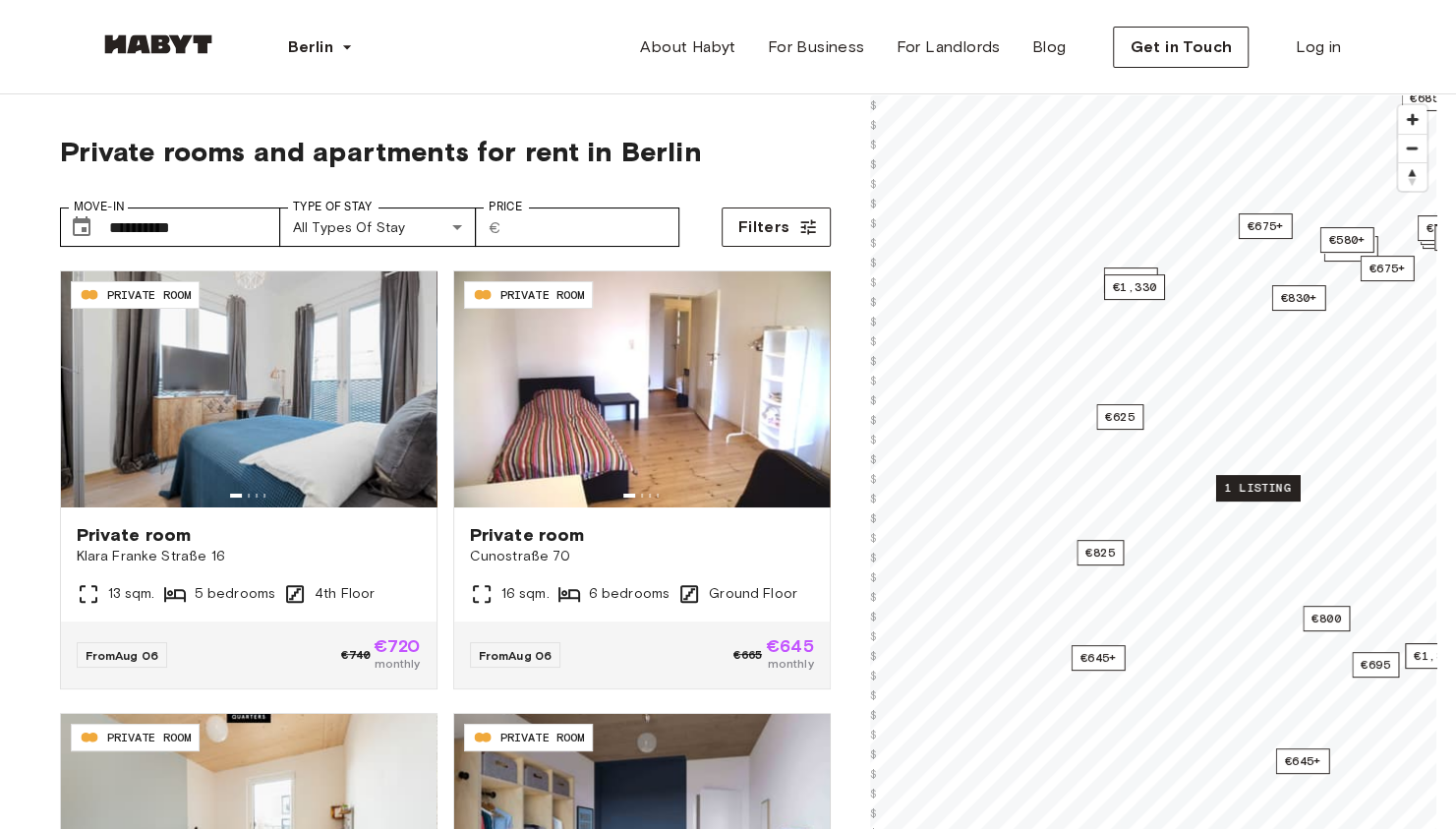 click on "1 listing" at bounding box center [1256, 488] 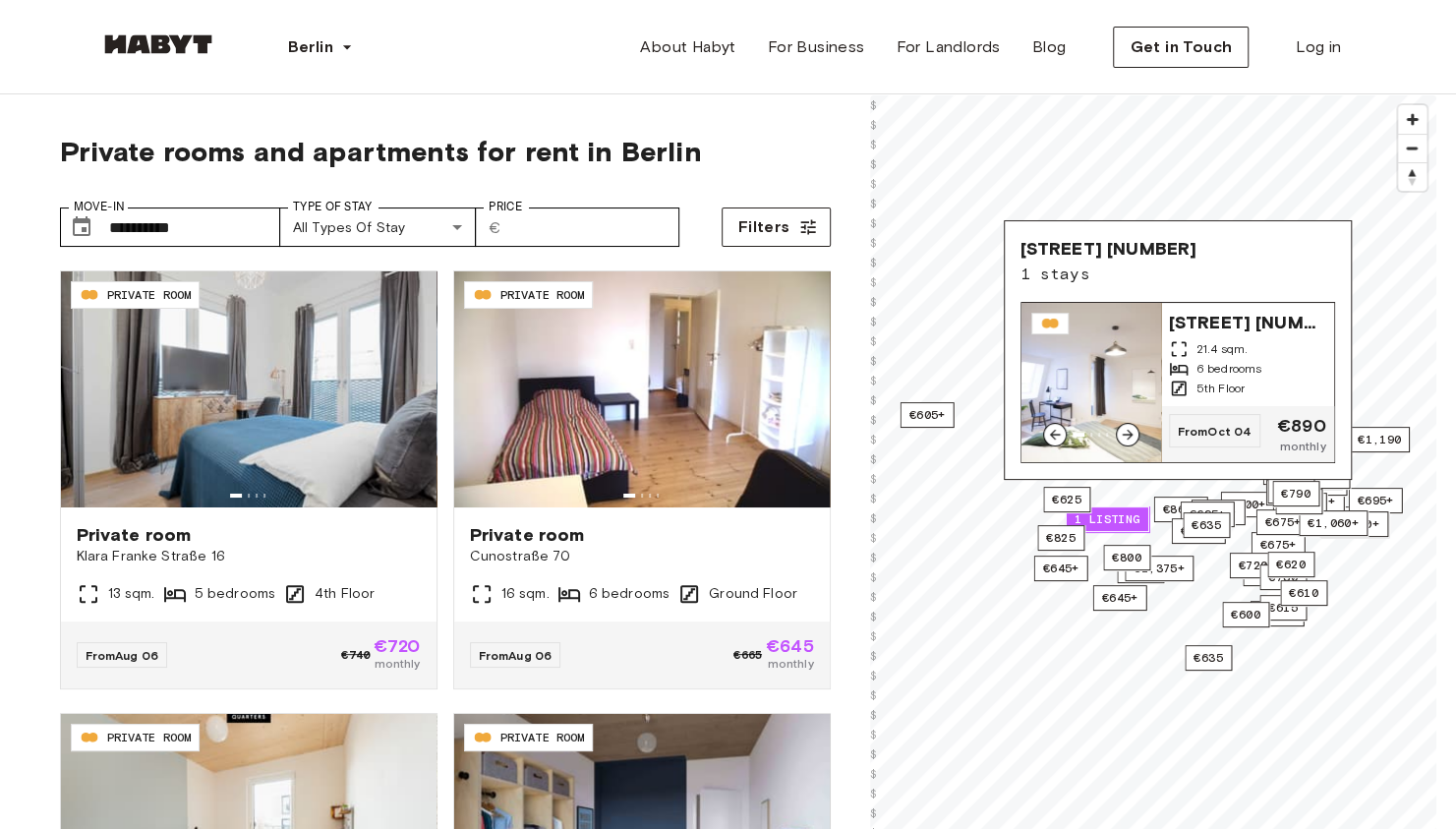 click on "Kurfürstendamm 28 21.4 sqm. 6 bedrooms 5th Floor" at bounding box center (1248, 354) 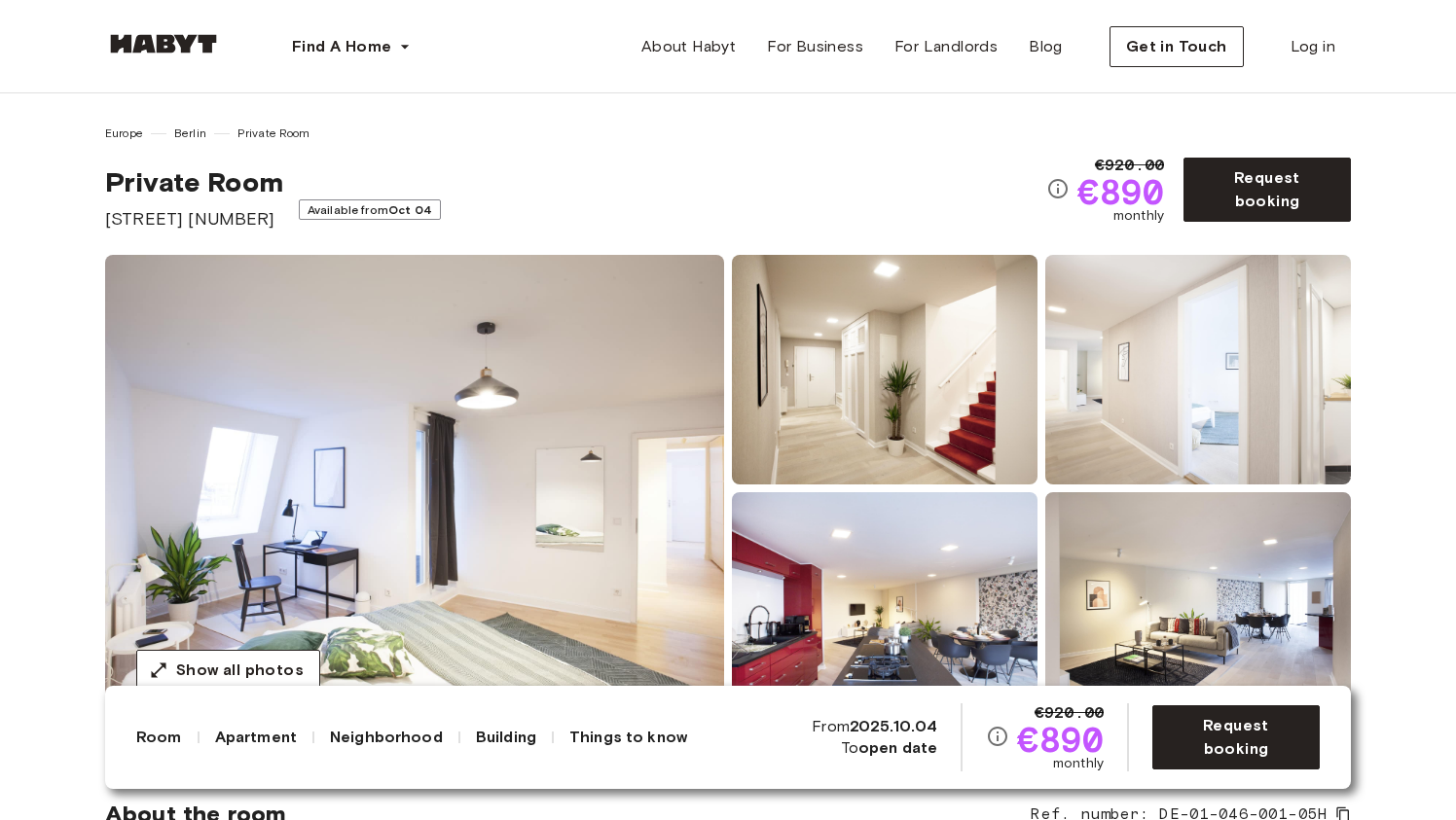 scroll, scrollTop: 0, scrollLeft: 0, axis: both 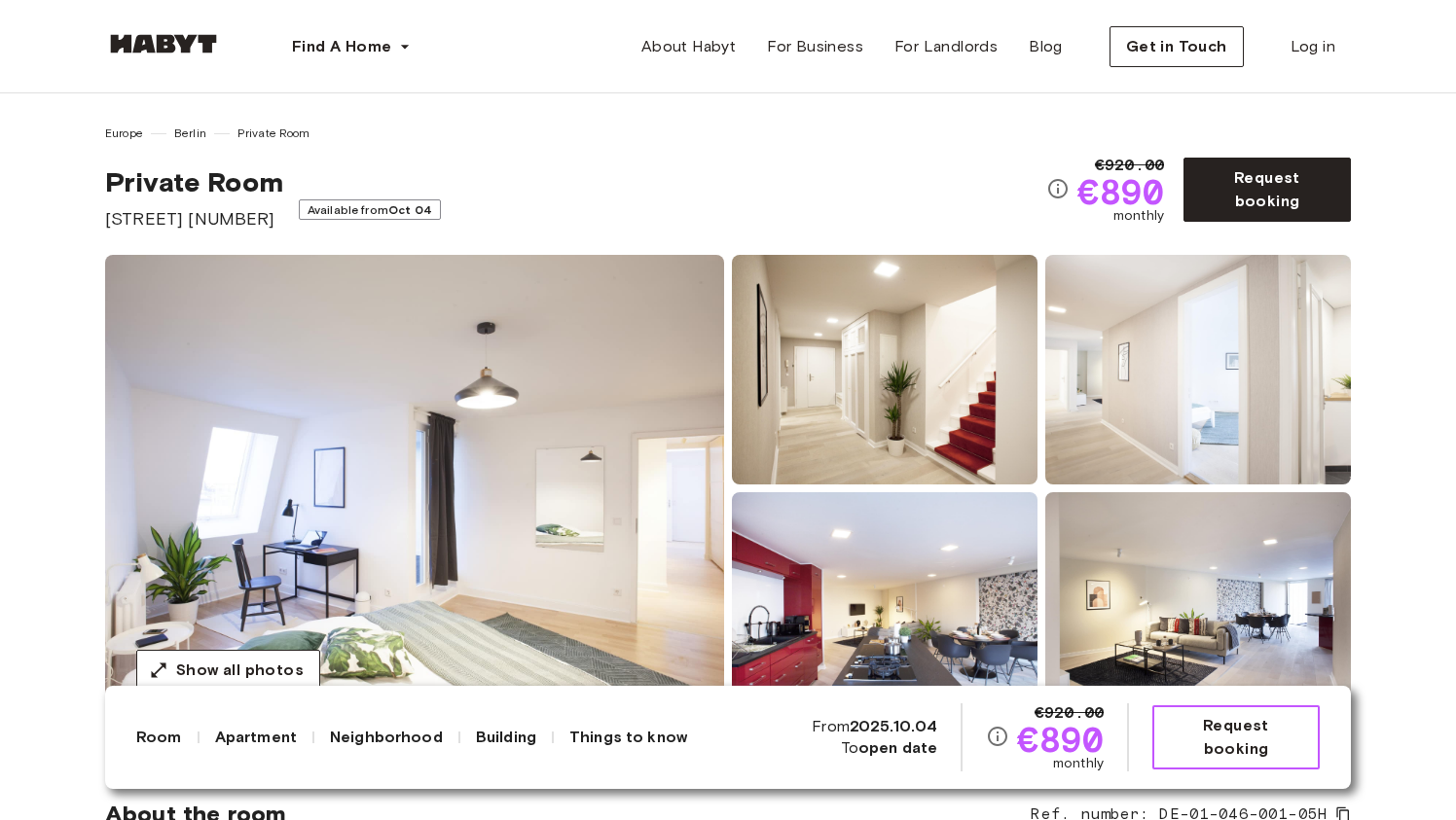 click on "Request booking" at bounding box center (1236, 737) 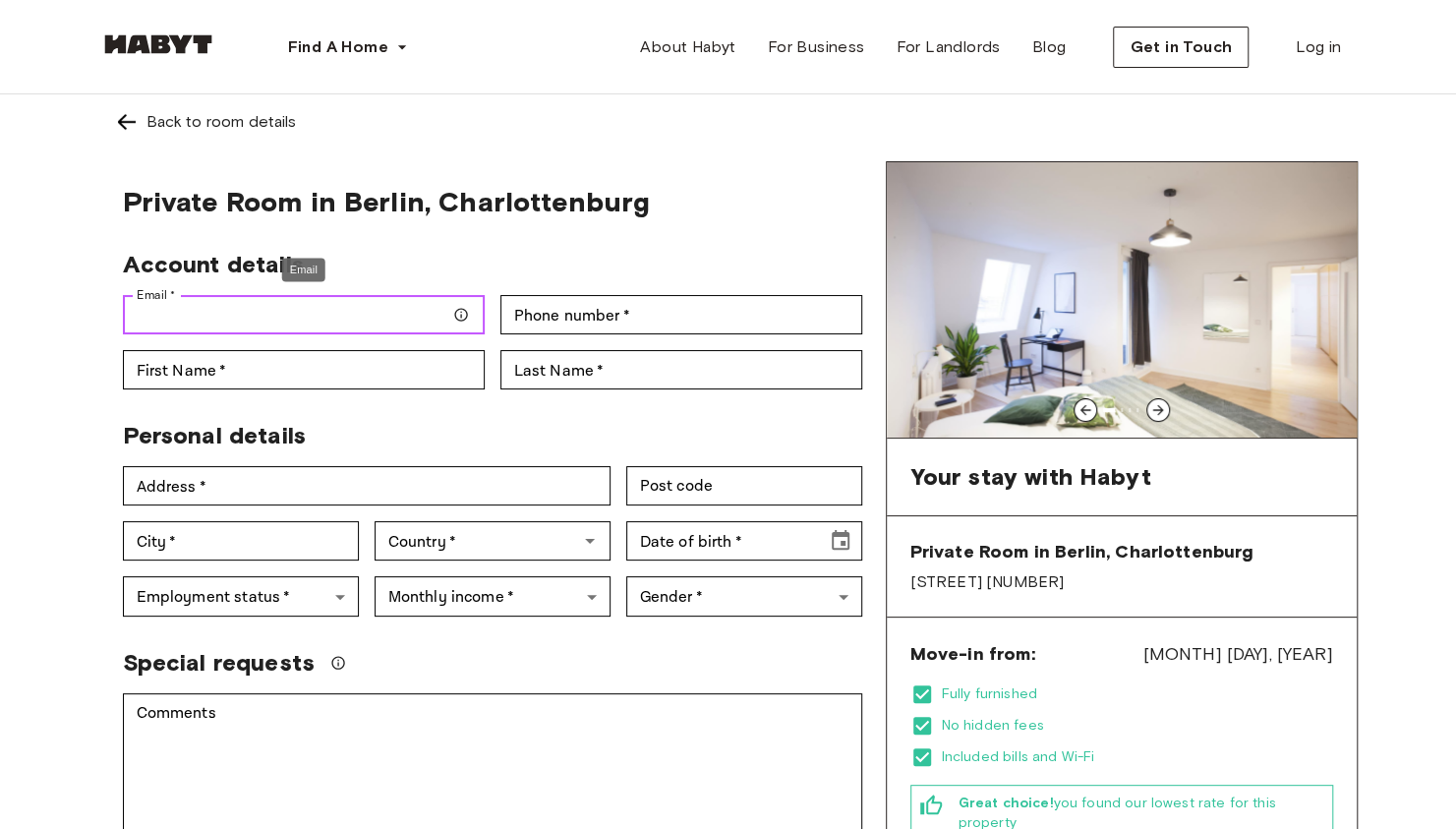 click on "Email   *" at bounding box center (304, 315) 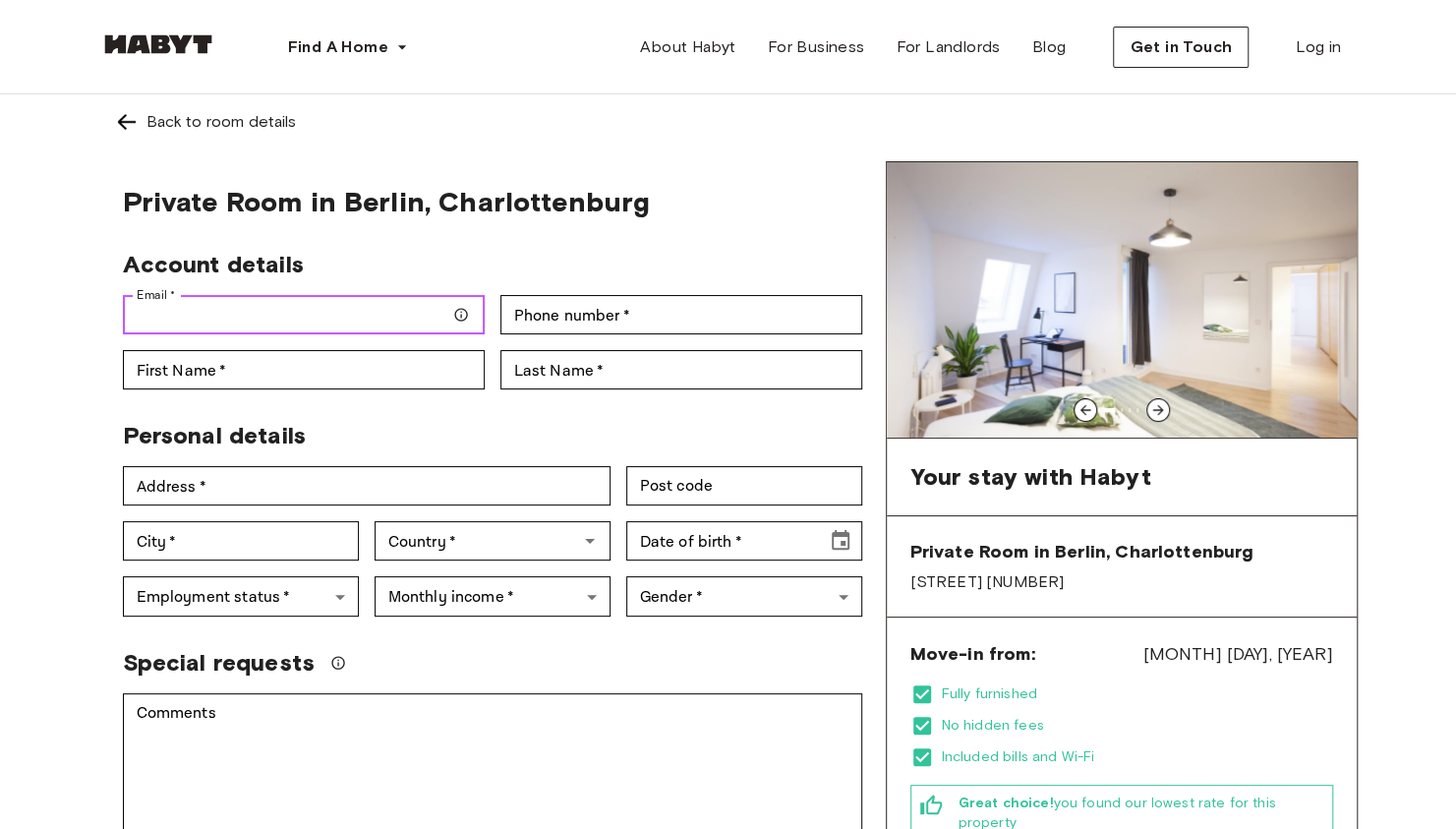 type on "**********" 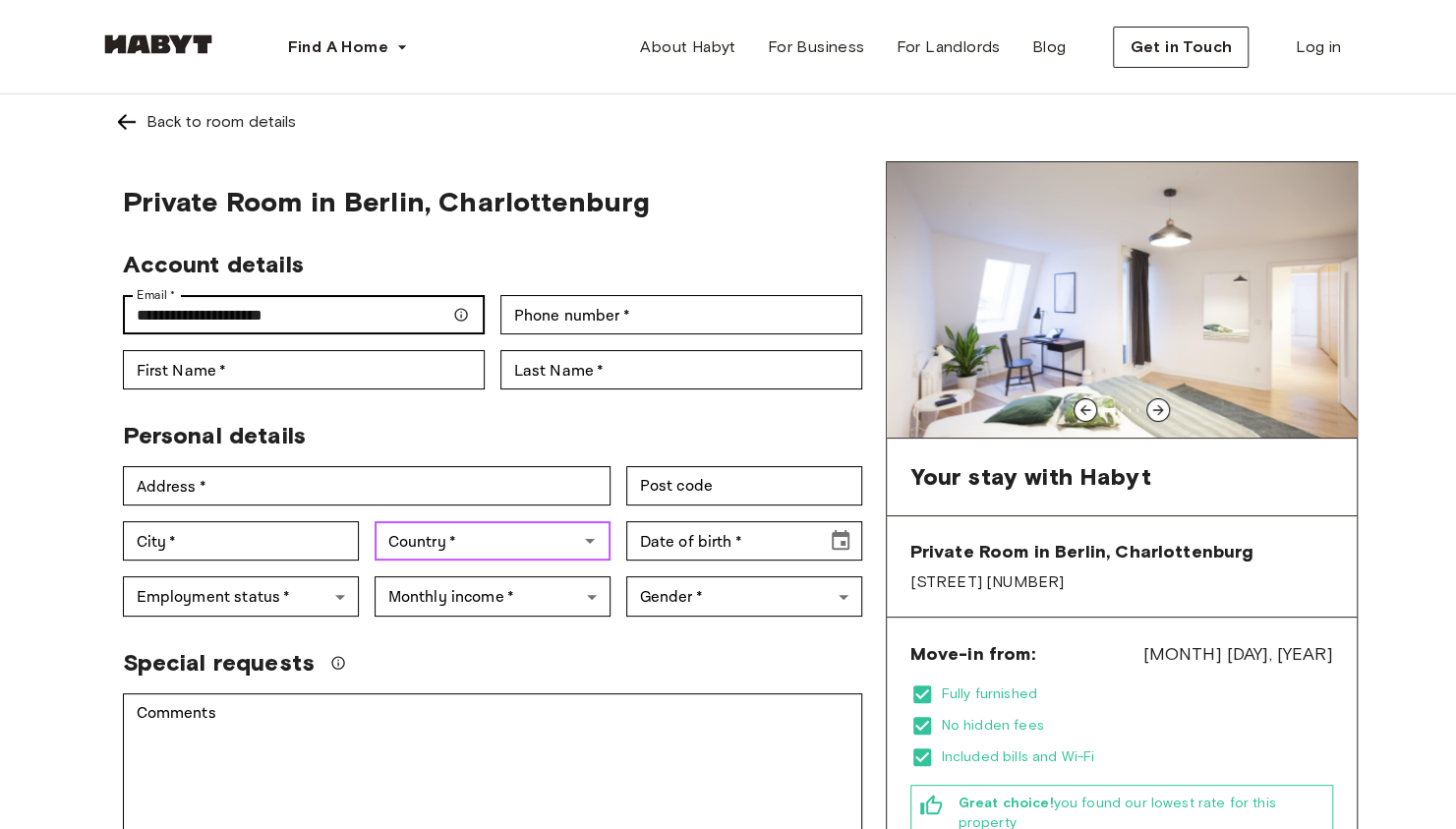 type on "**********" 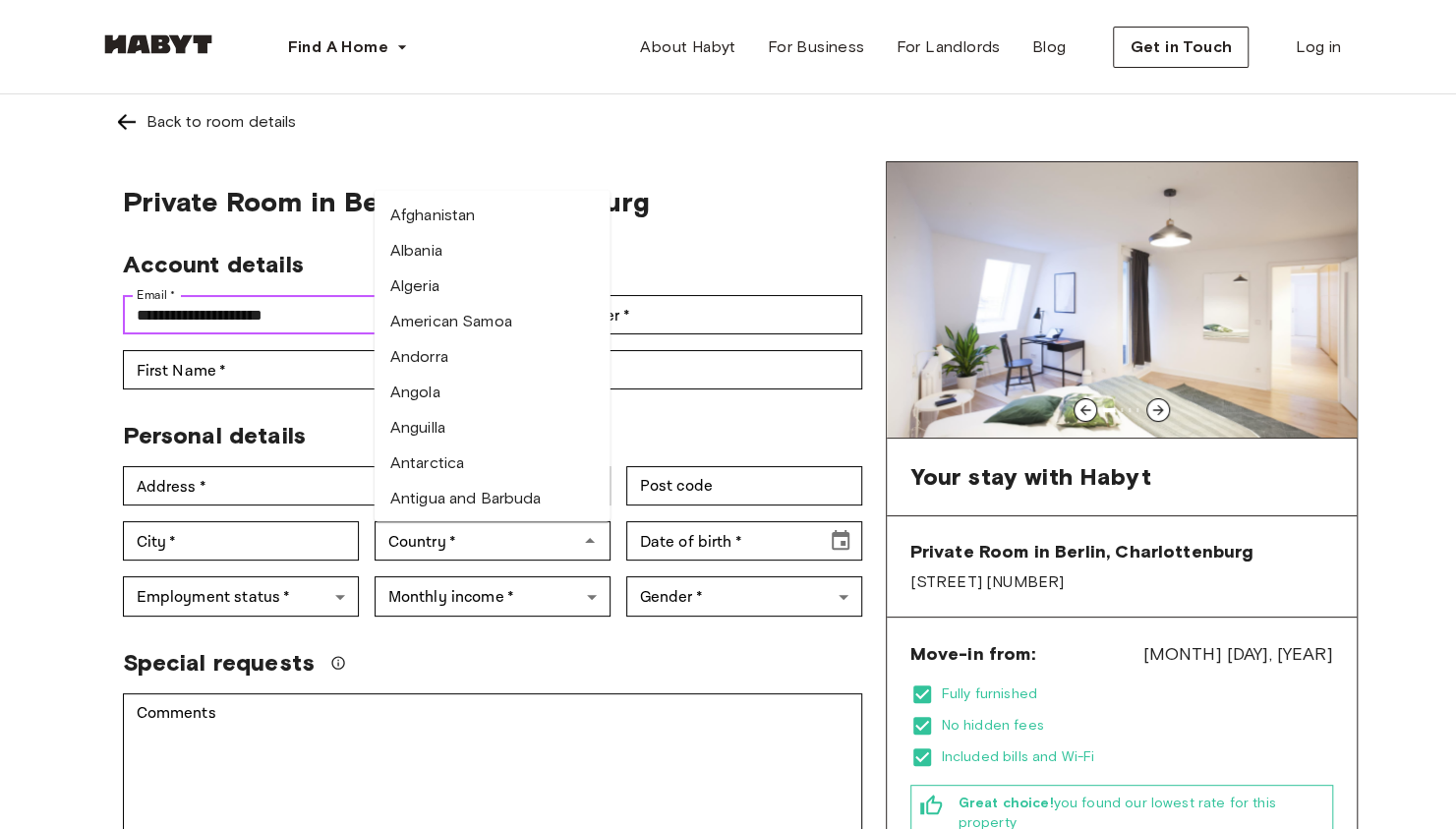 click on "American Samoa" at bounding box center [493, 322] 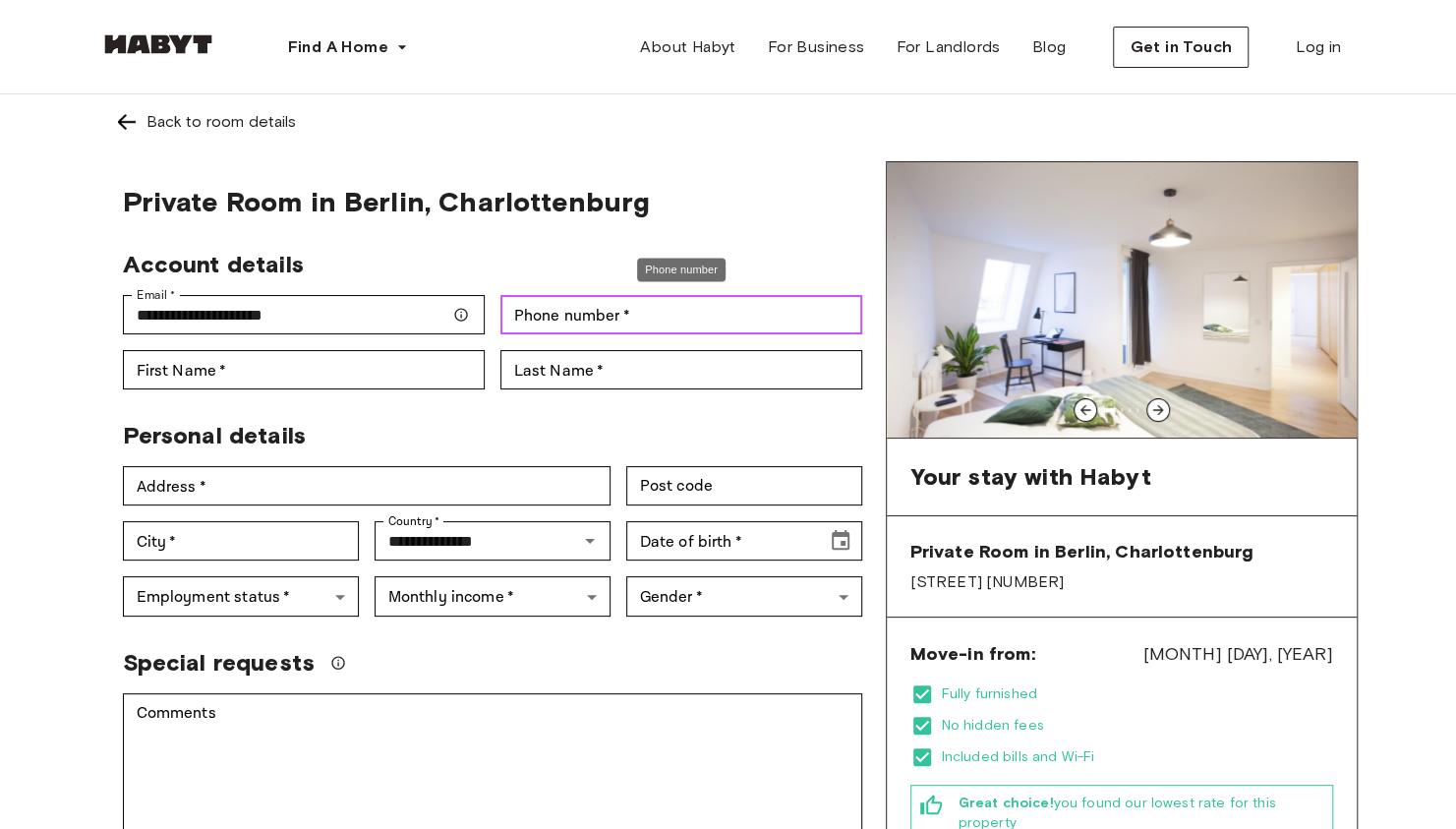 click on "Phone number   *" at bounding box center (681, 315) 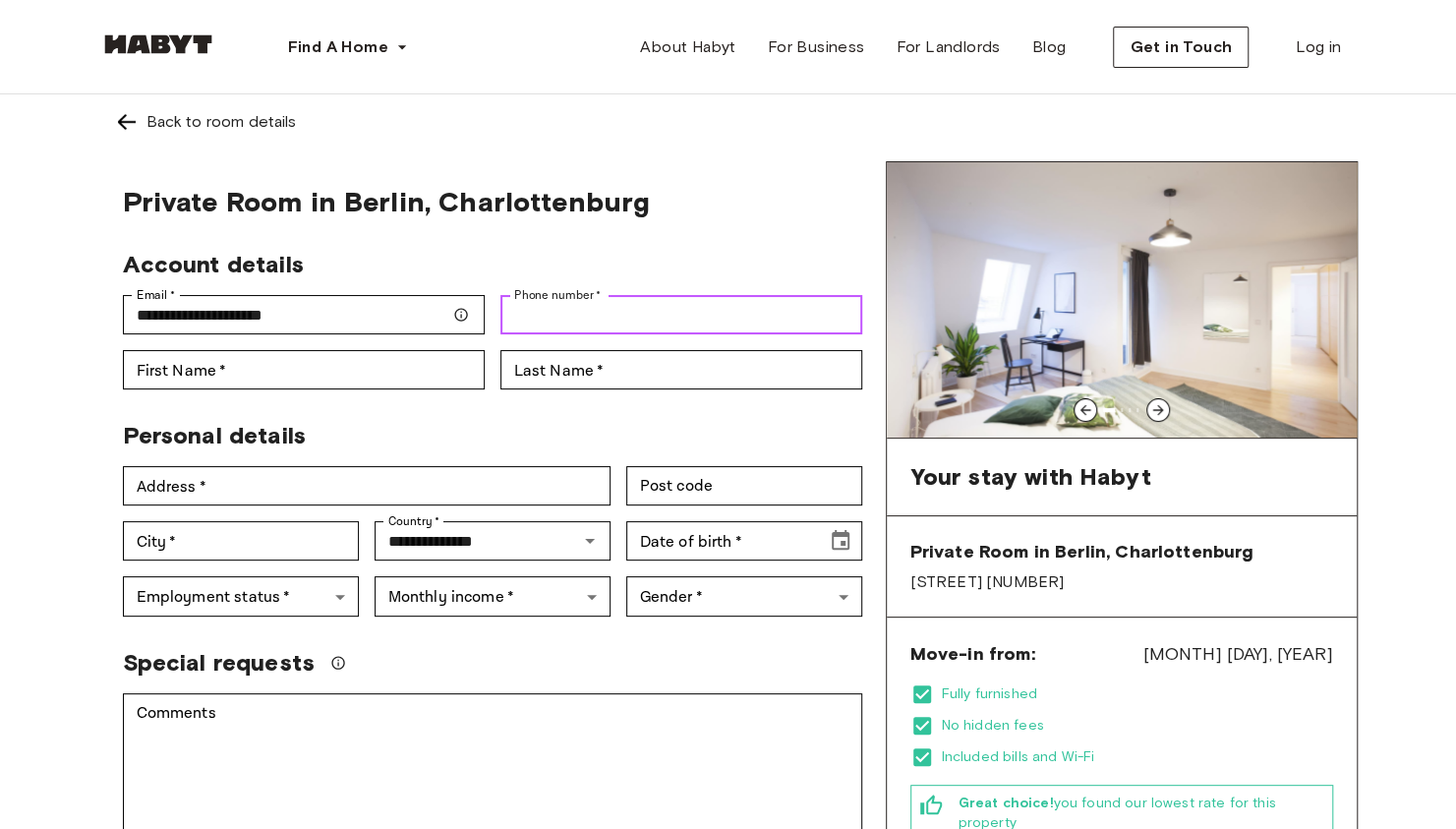 type on "**********" 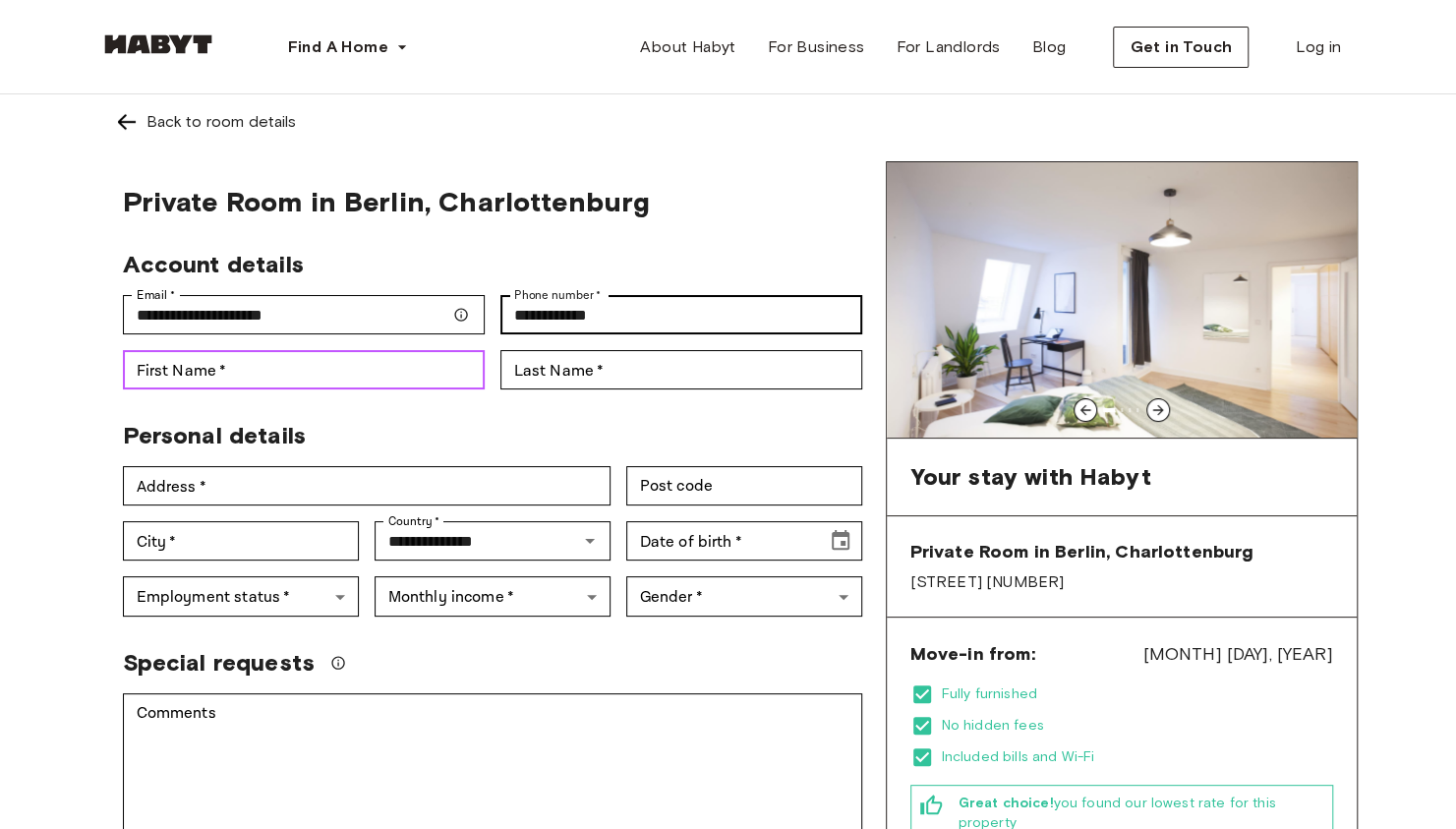 type on "******" 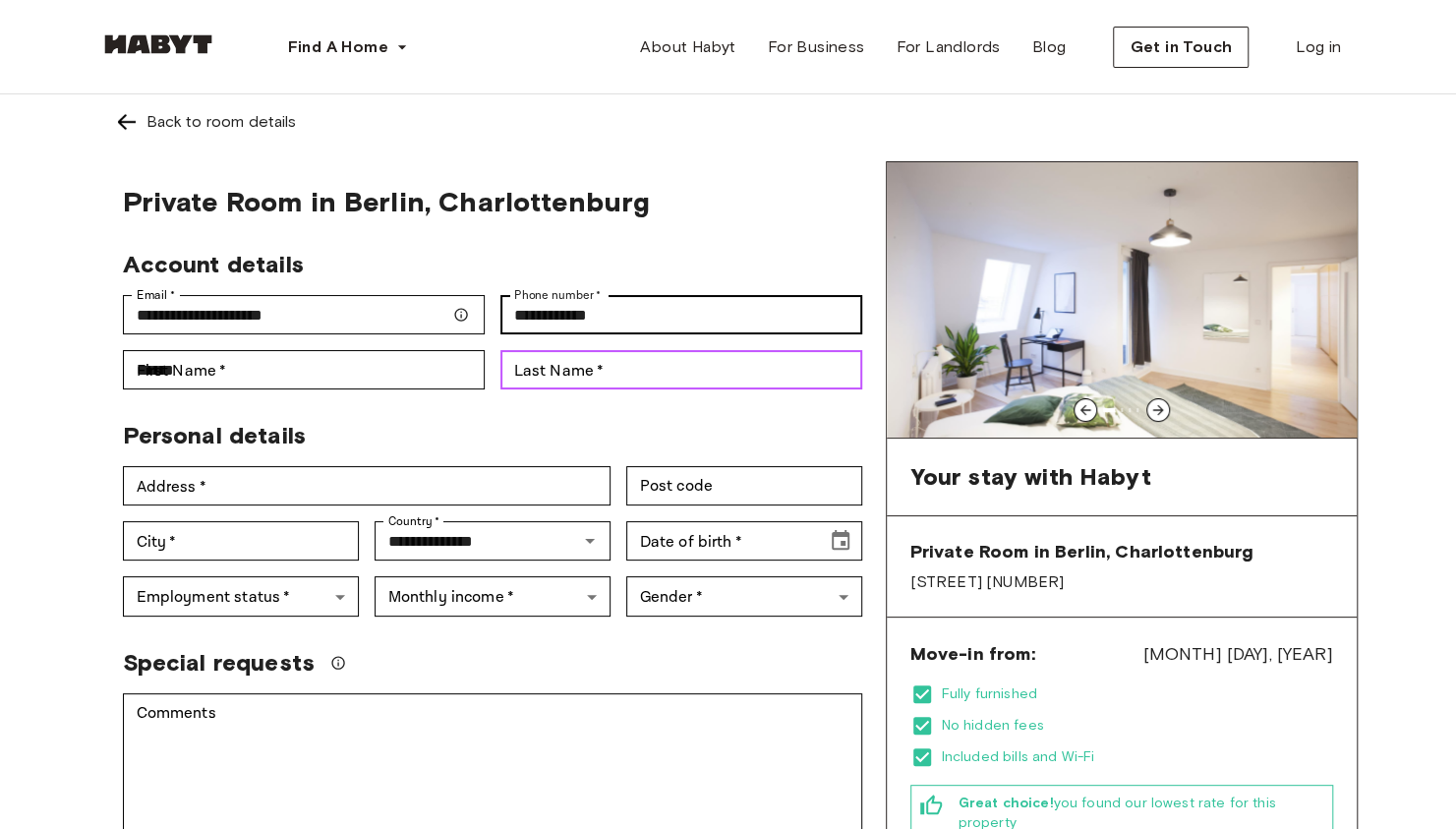 type on "*****" 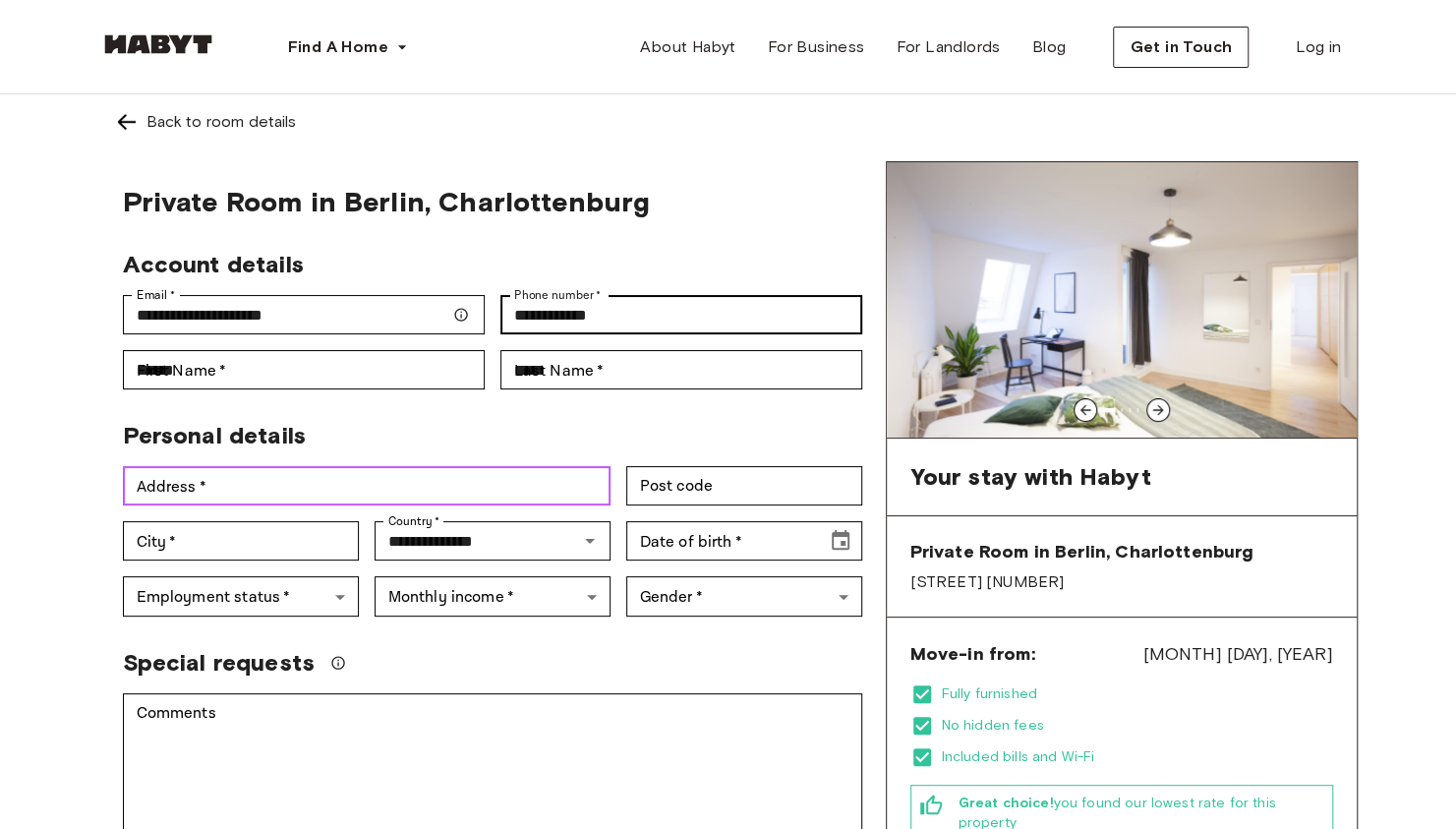 type on "**********" 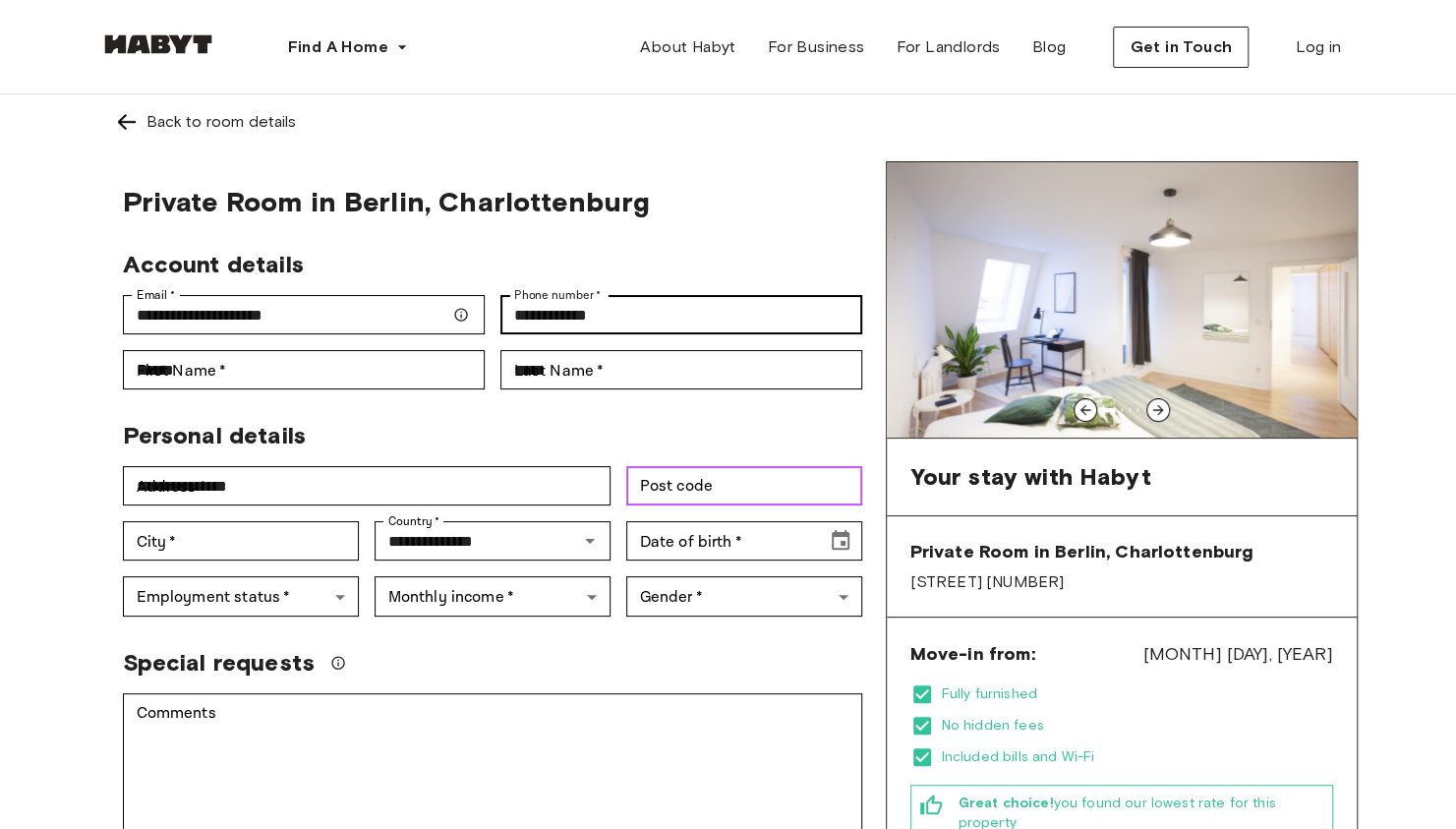 type on "*****" 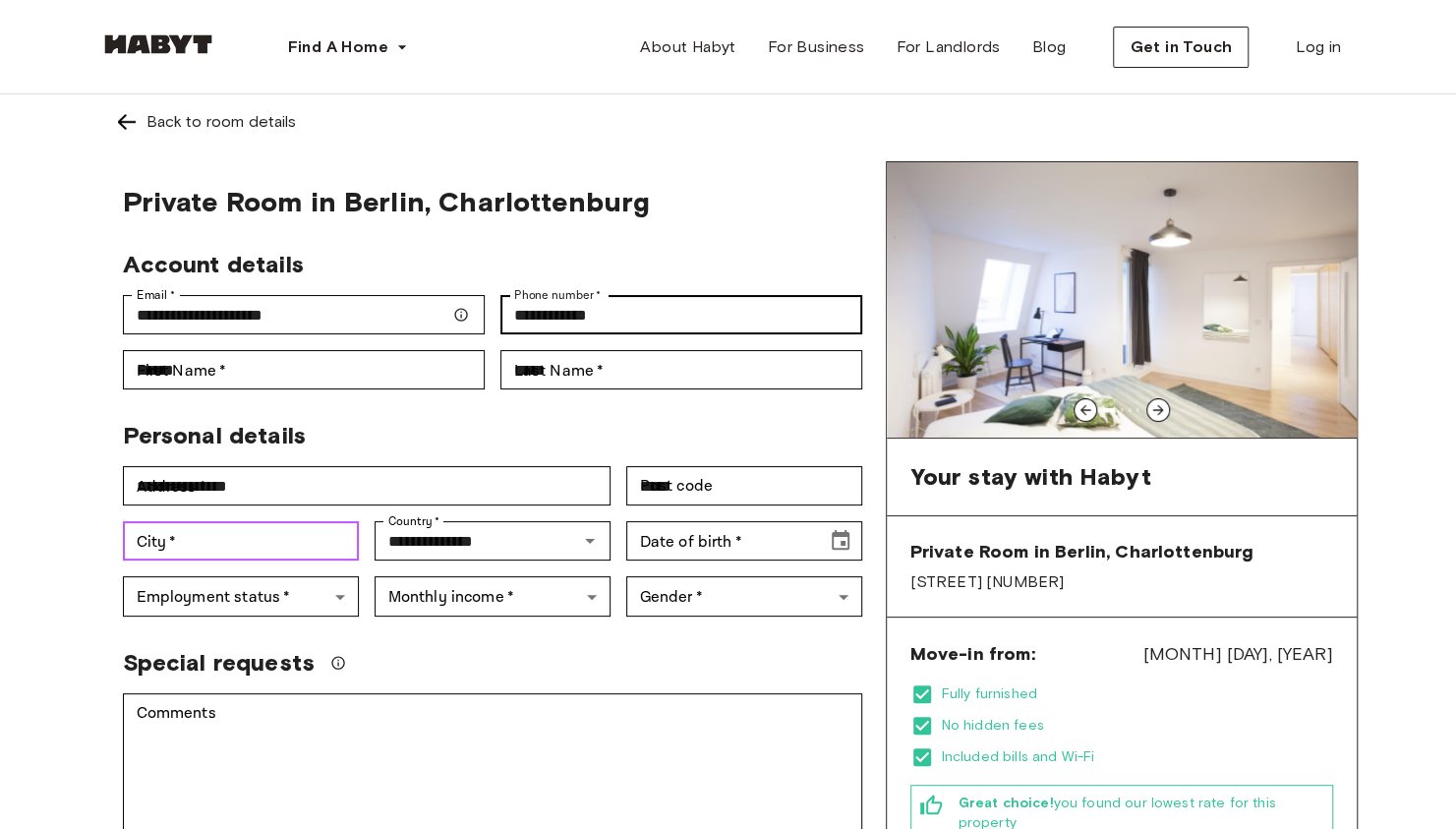 type on "*****" 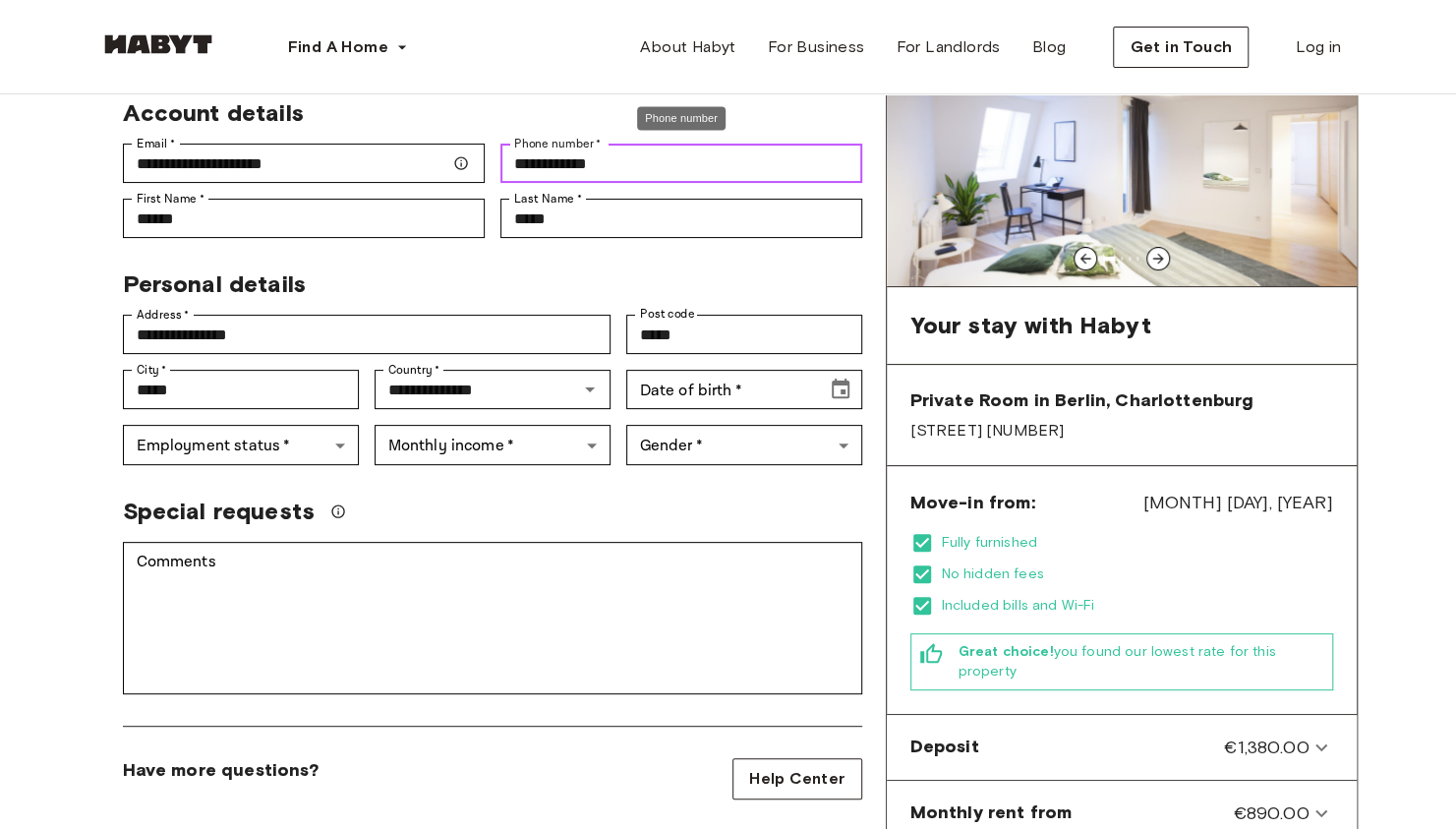 scroll, scrollTop: 152, scrollLeft: 0, axis: vertical 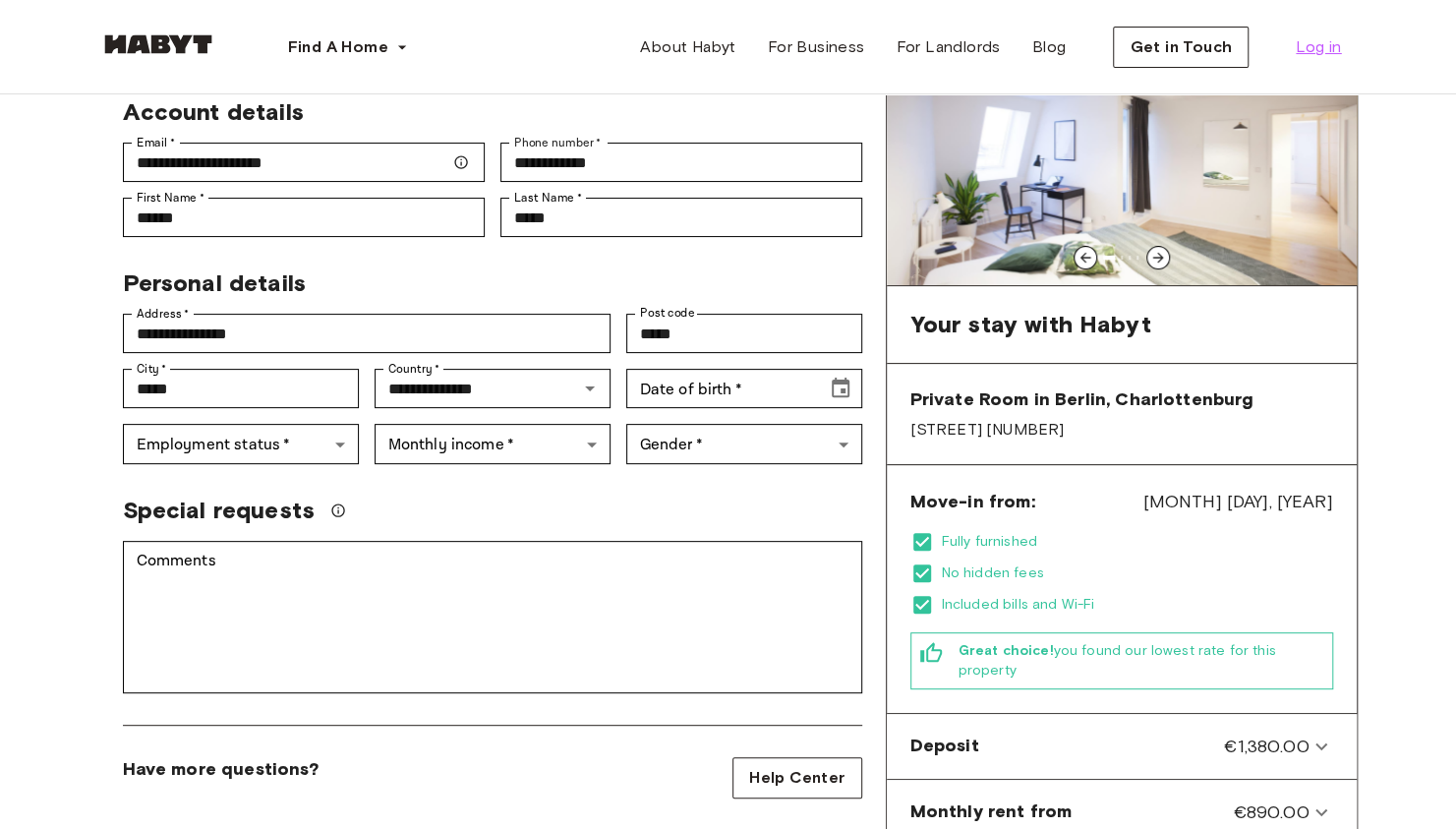 click on "Log in" at bounding box center (1318, 47) 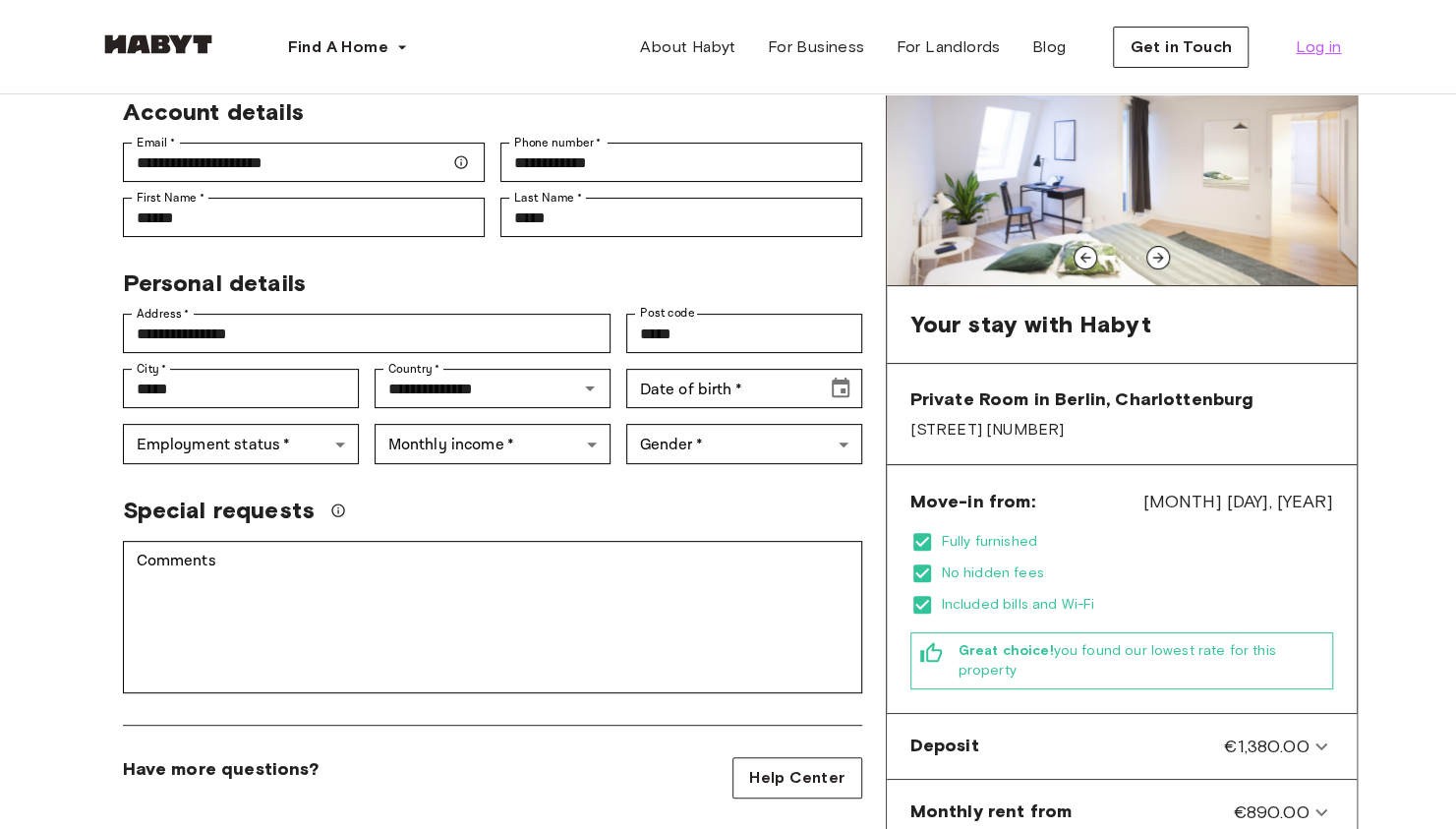 scroll, scrollTop: 0, scrollLeft: 0, axis: both 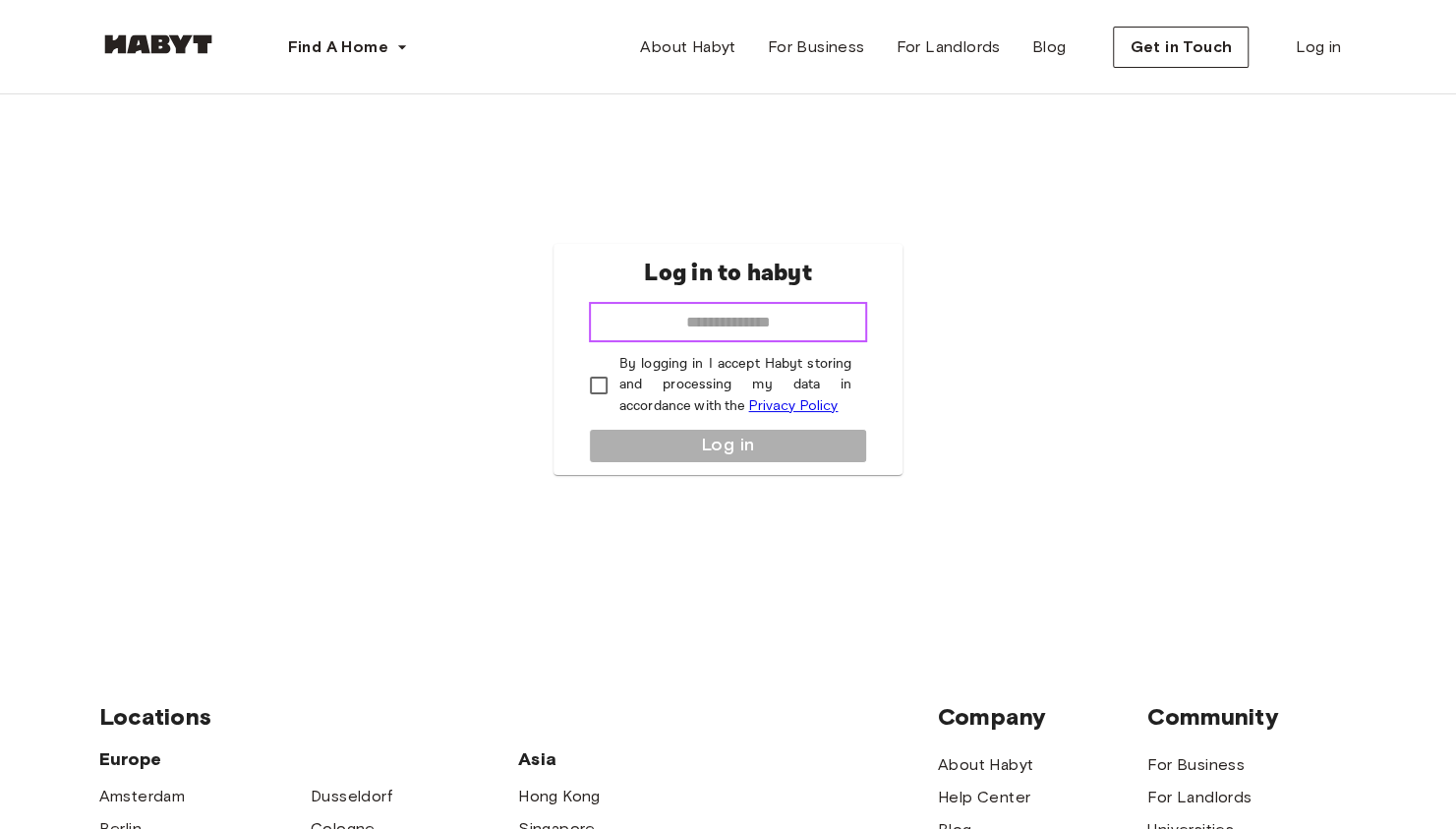 click at bounding box center (728, 323) 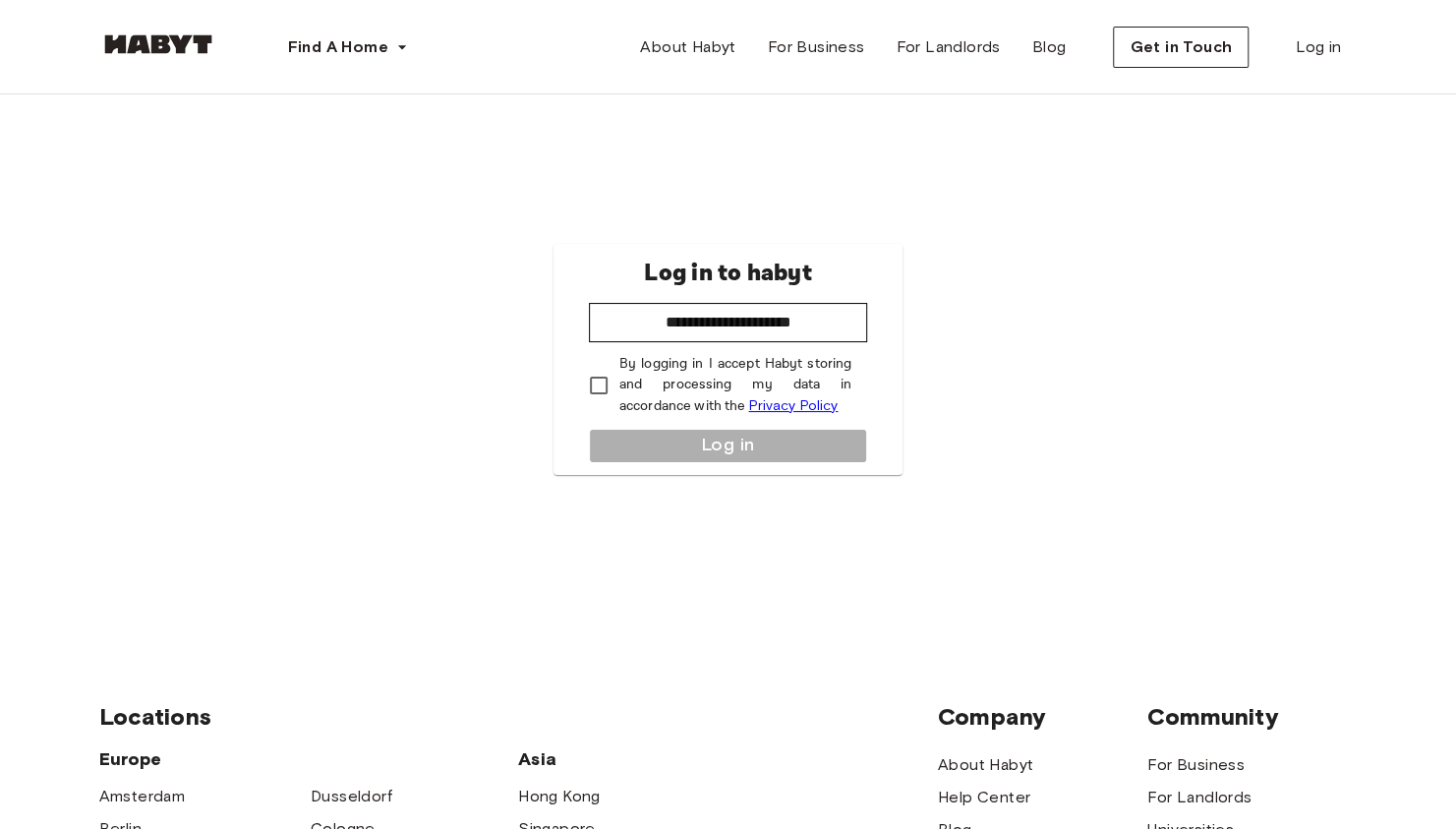 click on "**********" at bounding box center [728, 359] 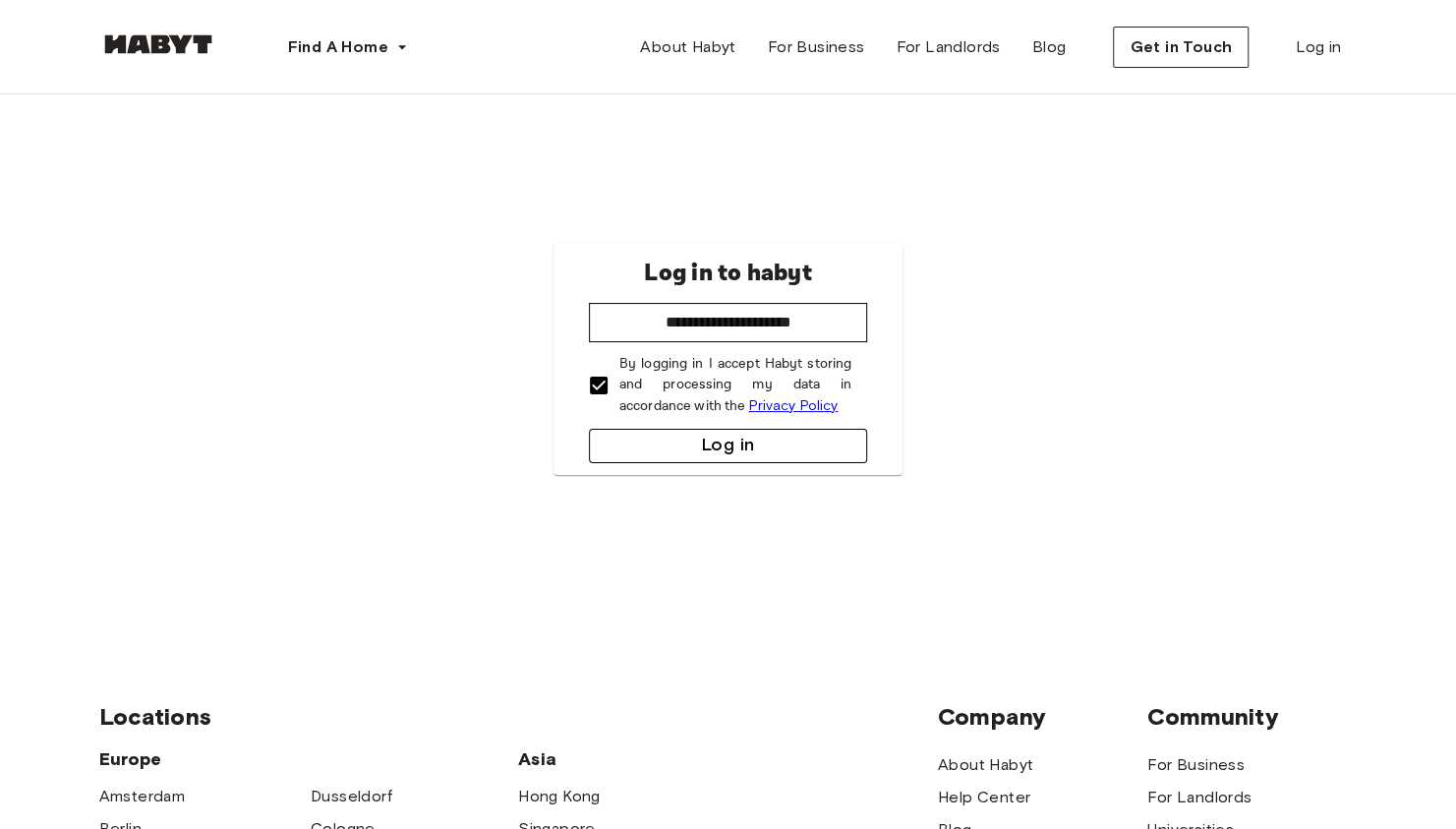 click on "Log in" at bounding box center (728, 445) 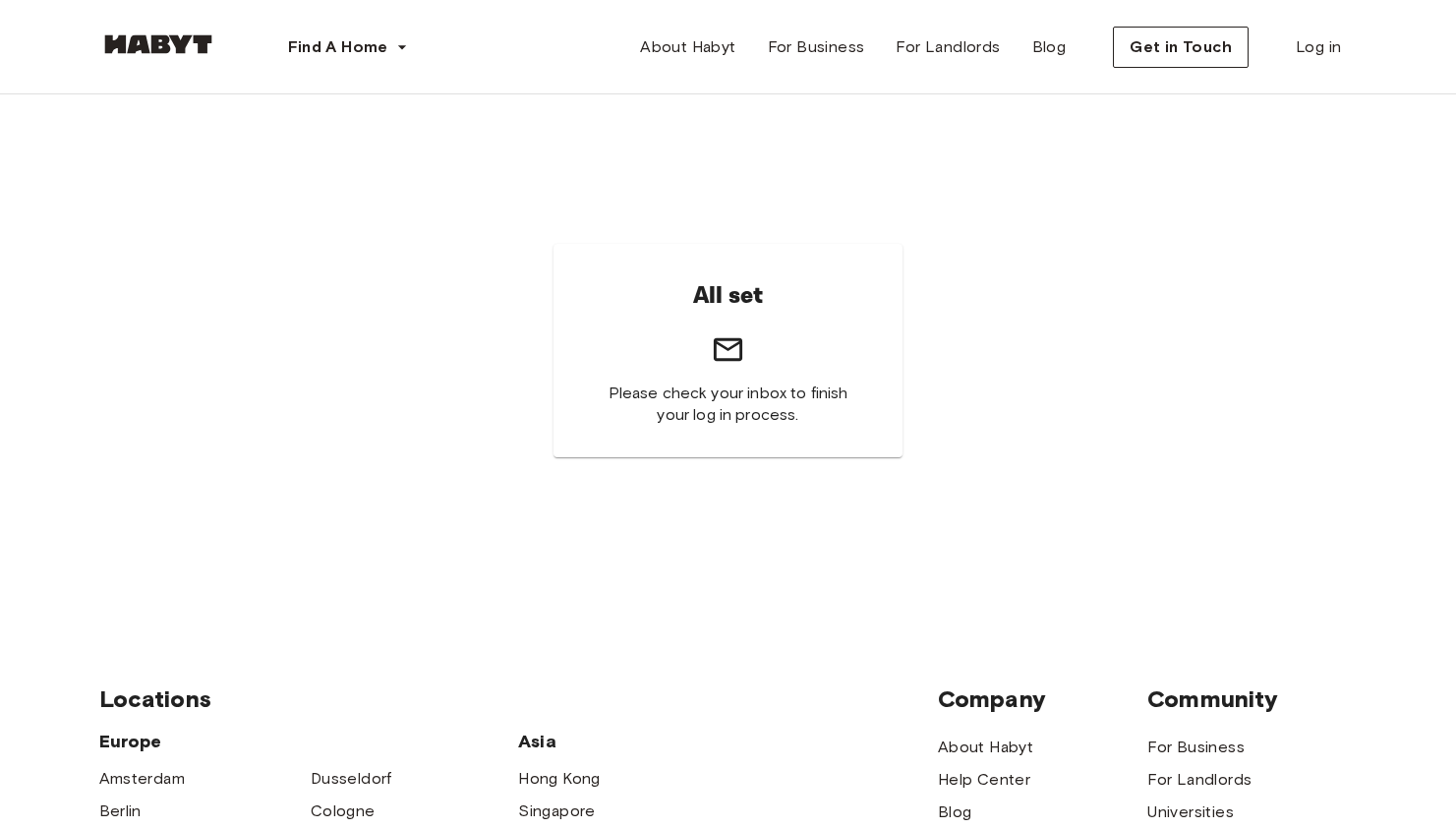 scroll, scrollTop: 0, scrollLeft: 0, axis: both 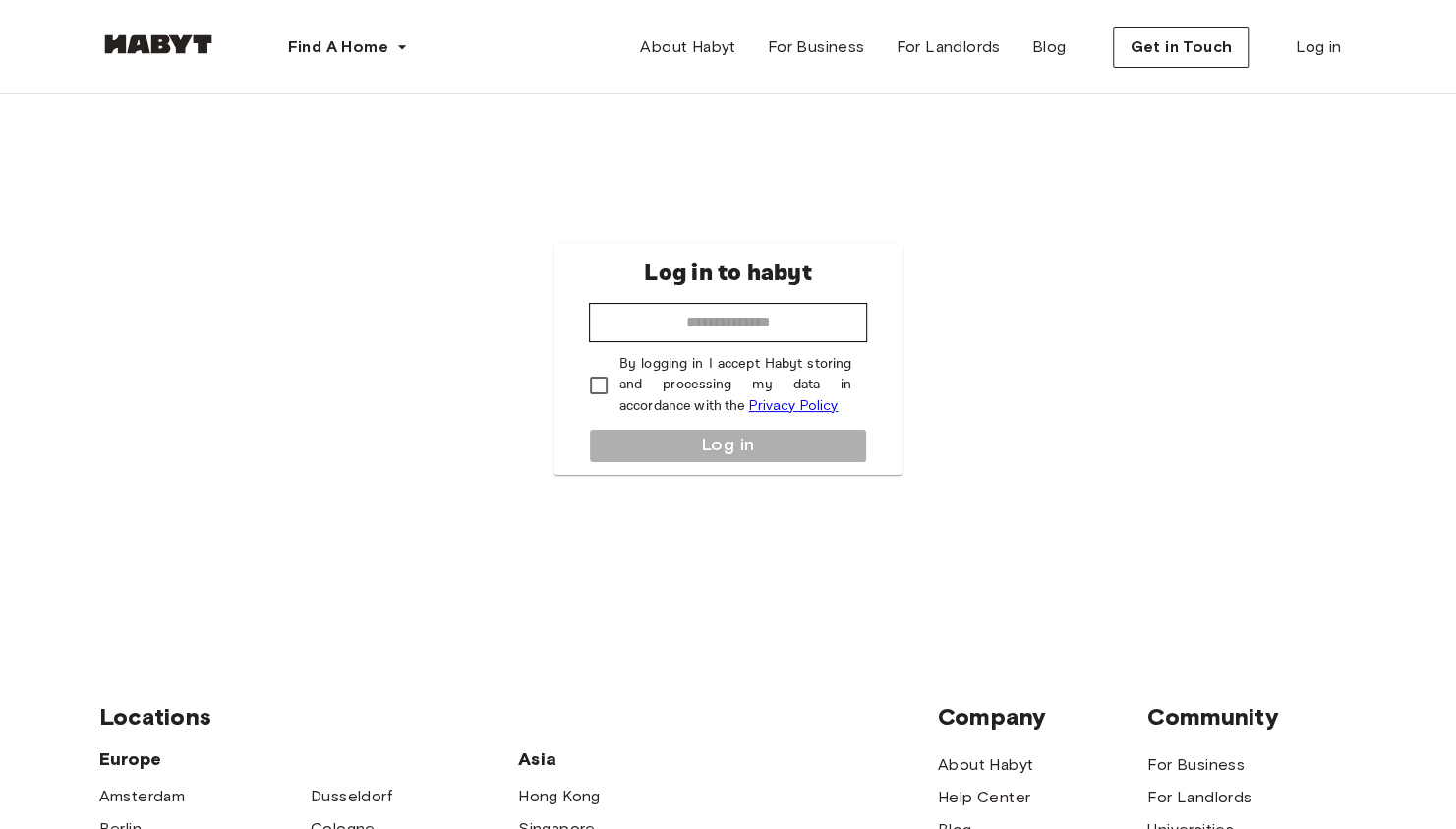 click on "Log in to habyt ​ By logging in I accept Habyt storing and processing my data in accordance with the   Privacy Policy Log in" at bounding box center (728, 359) 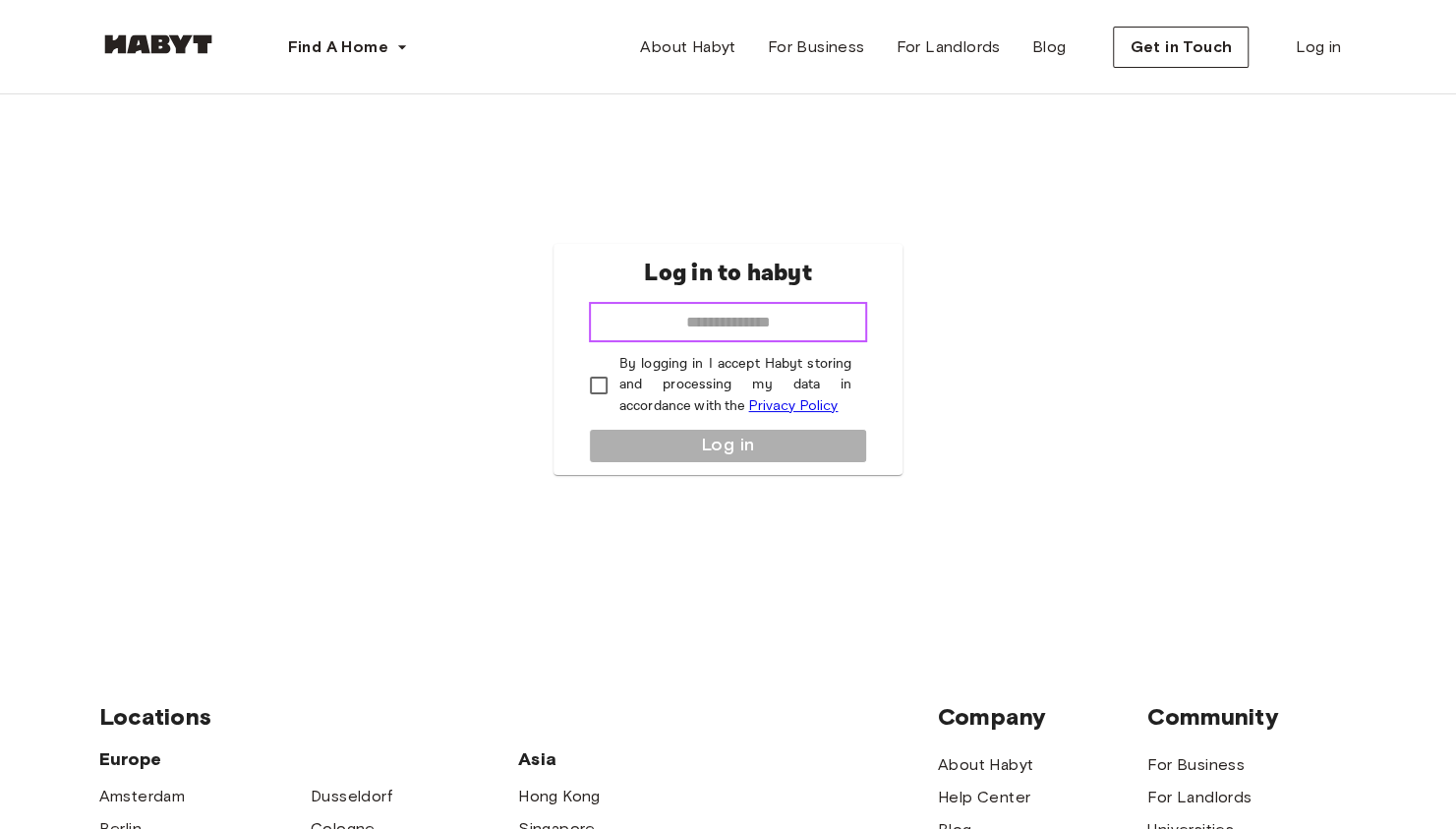 click at bounding box center [728, 323] 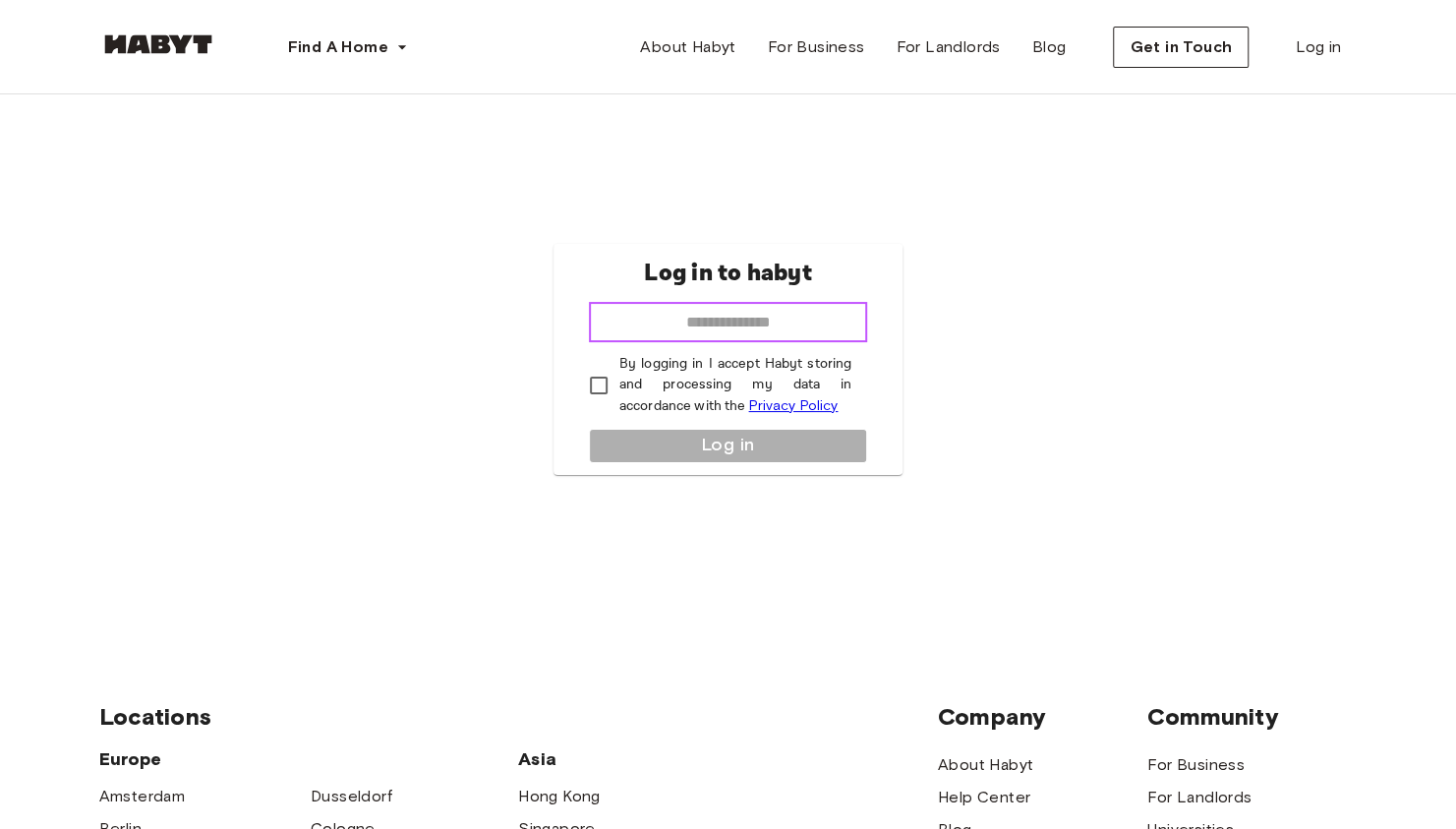 type on "**********" 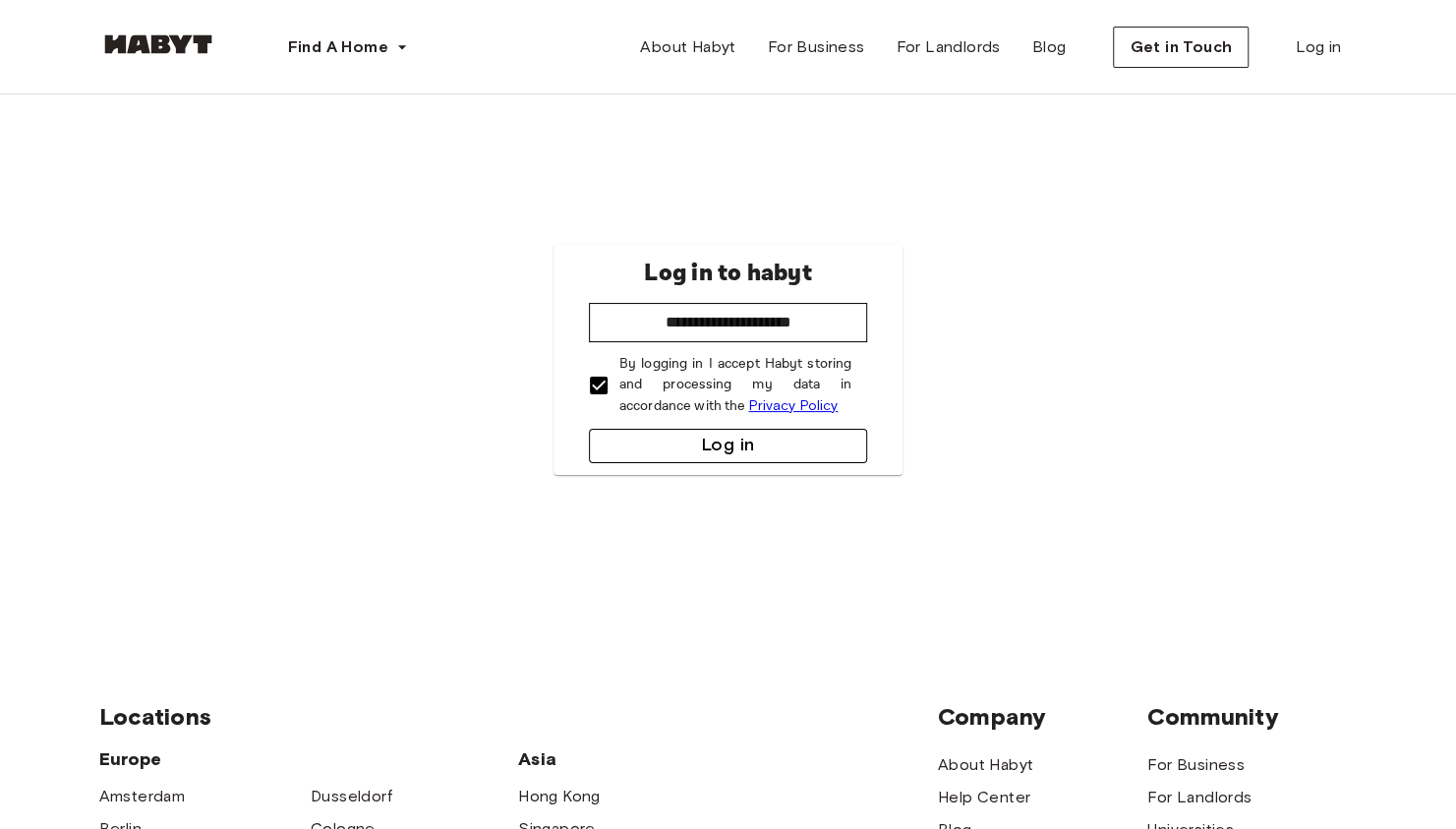 click on "Log in" at bounding box center [728, 445] 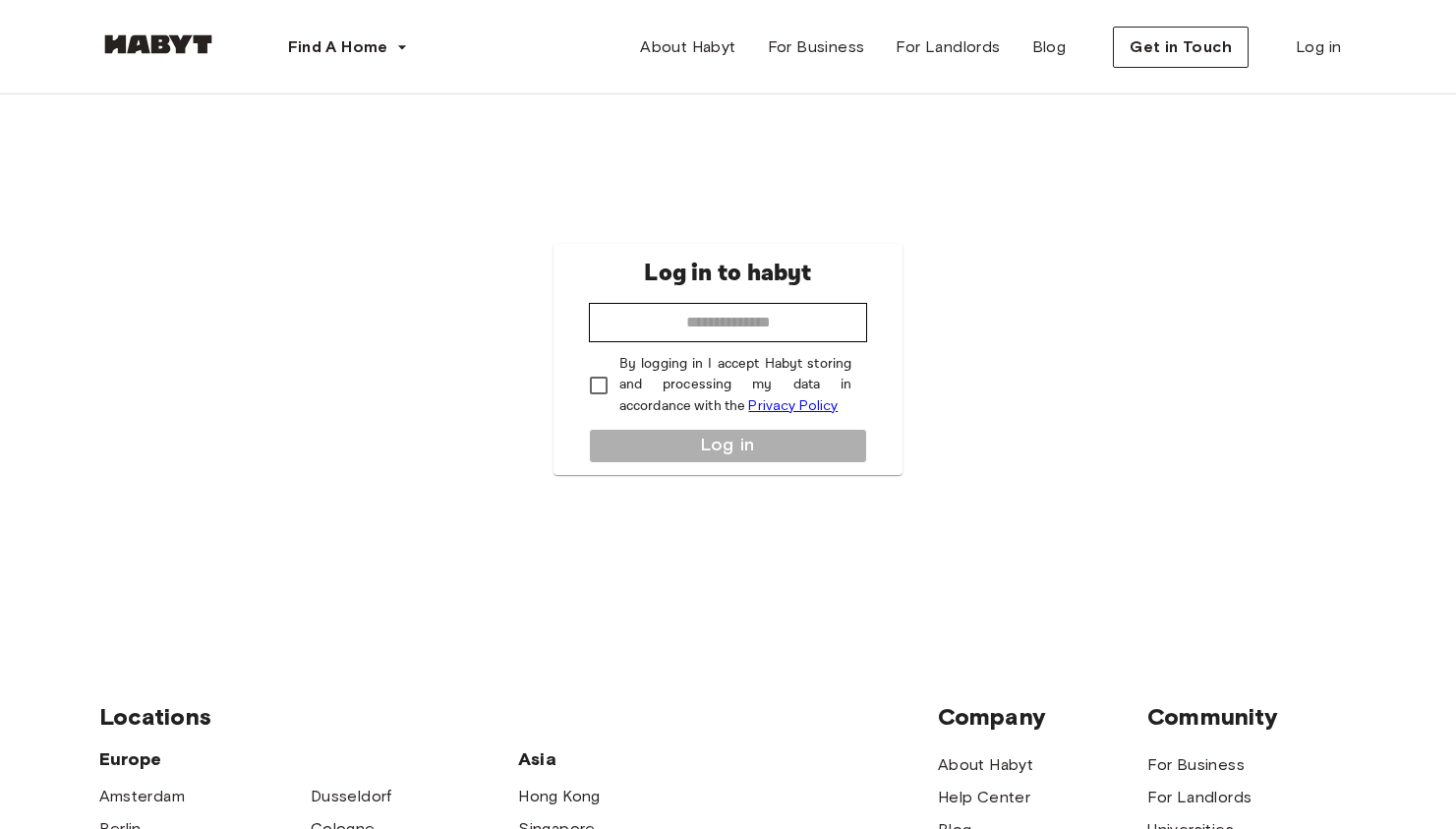 scroll, scrollTop: 0, scrollLeft: 0, axis: both 